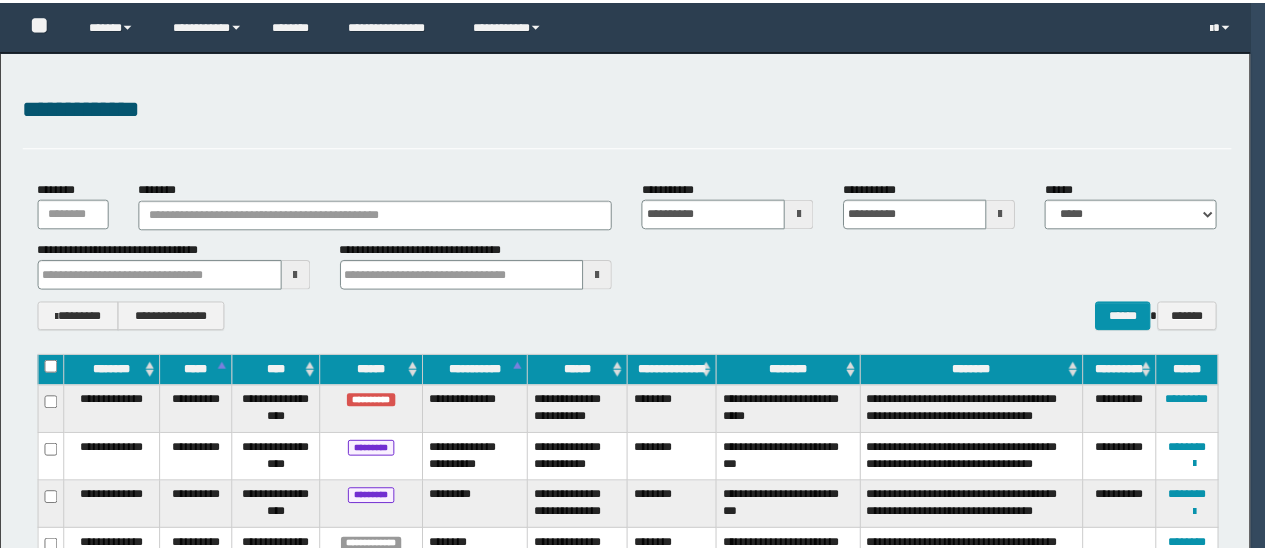 scroll, scrollTop: 0, scrollLeft: 0, axis: both 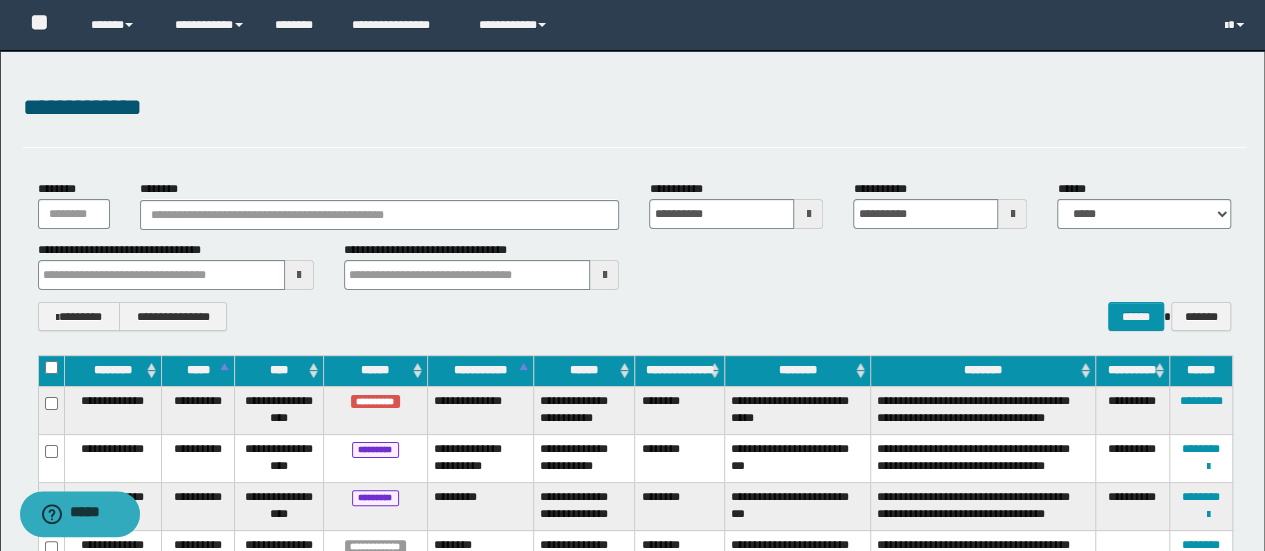 click on "**********" at bounding box center [635, 255] 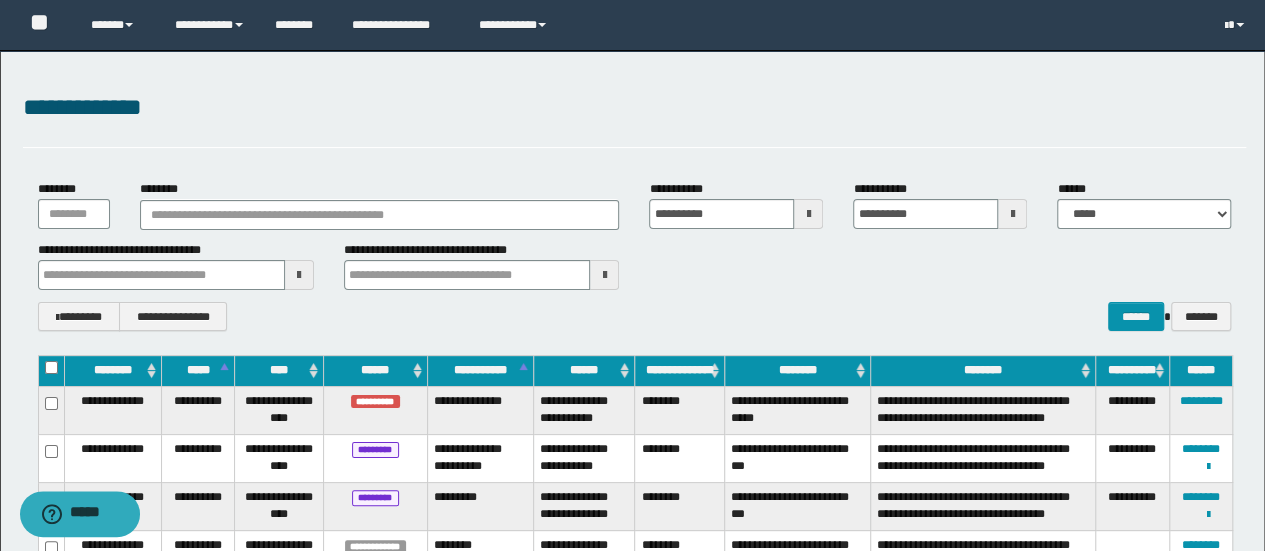 click on "**********" at bounding box center [635, 265] 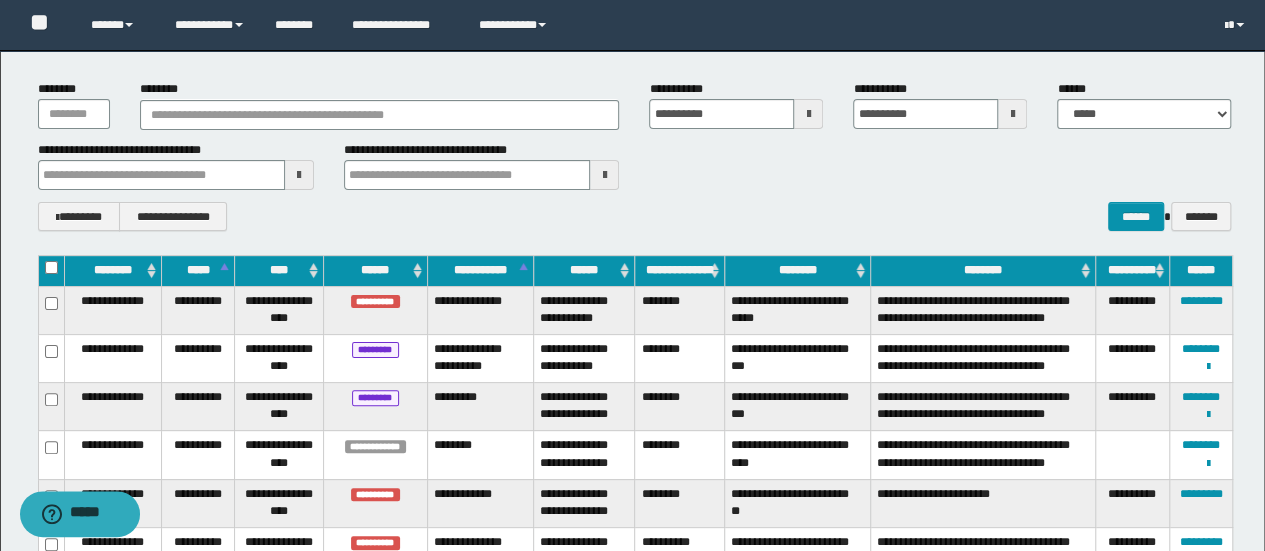 scroll, scrollTop: 0, scrollLeft: 0, axis: both 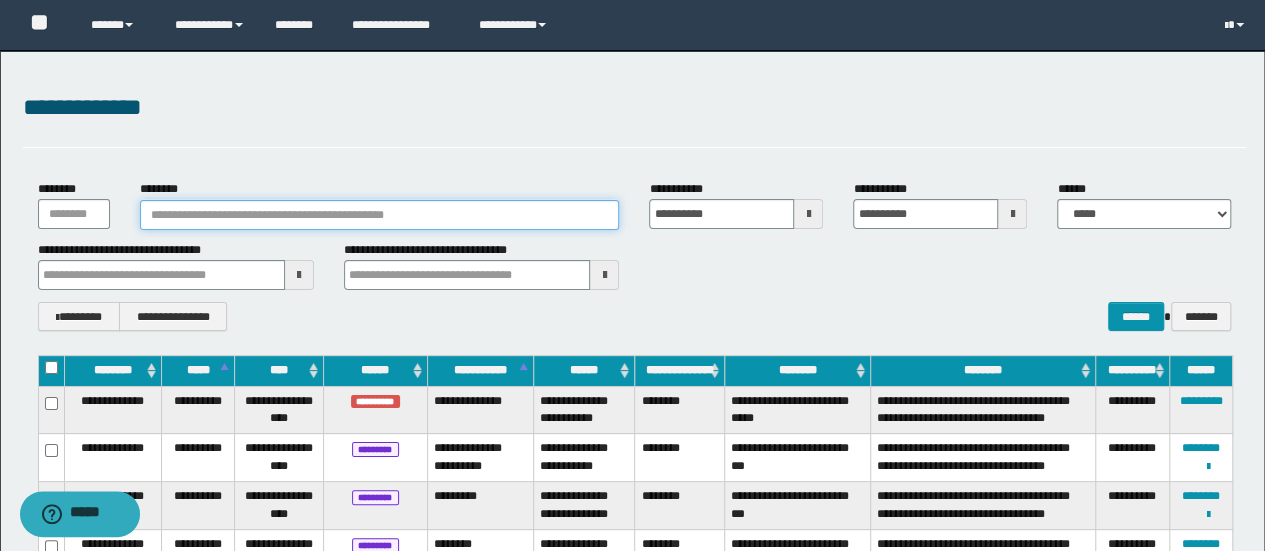 click on "********" at bounding box center [380, 215] 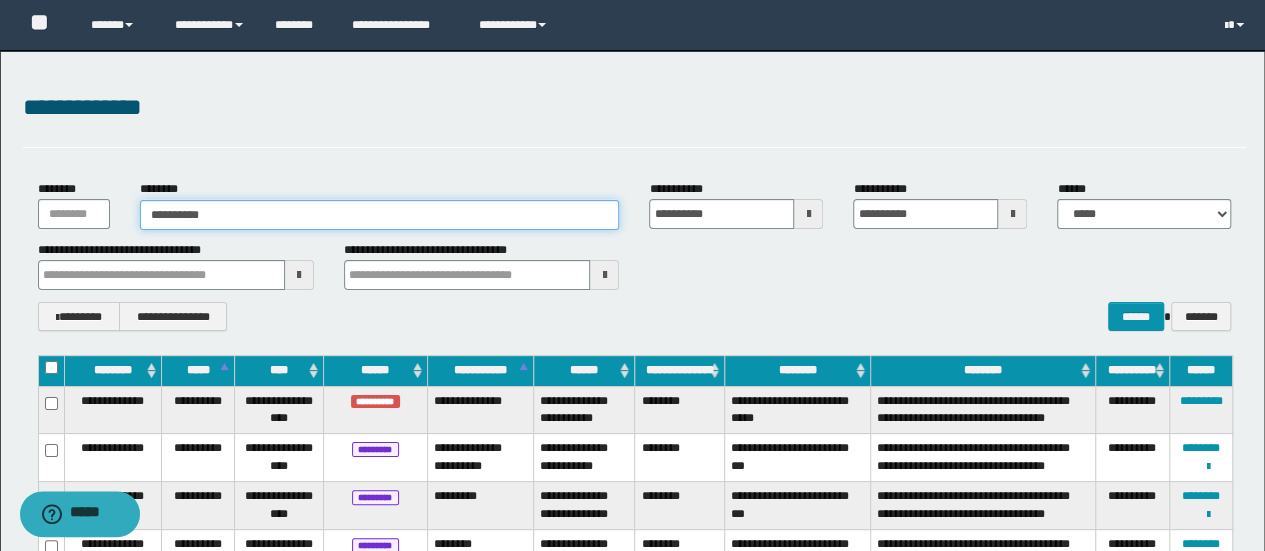type on "**********" 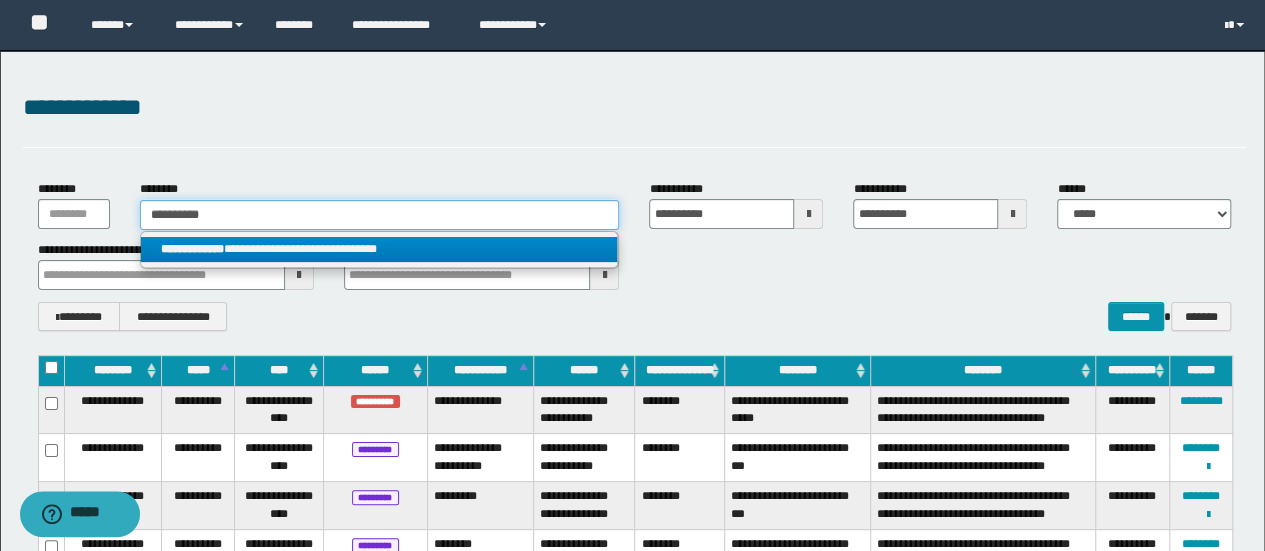 type on "**********" 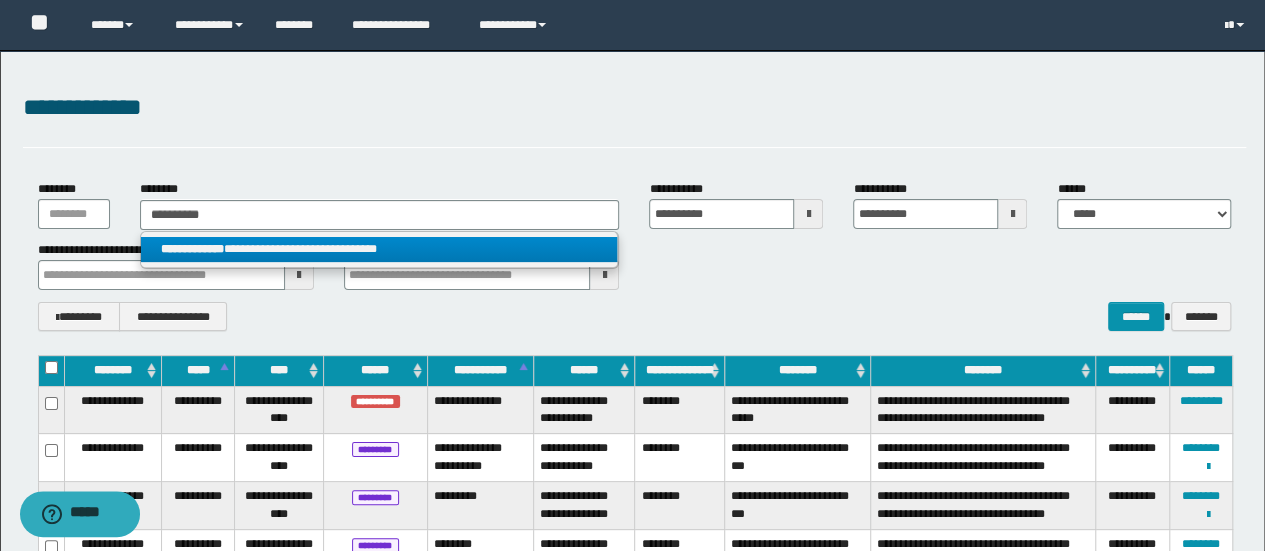 click on "**********" at bounding box center (379, 249) 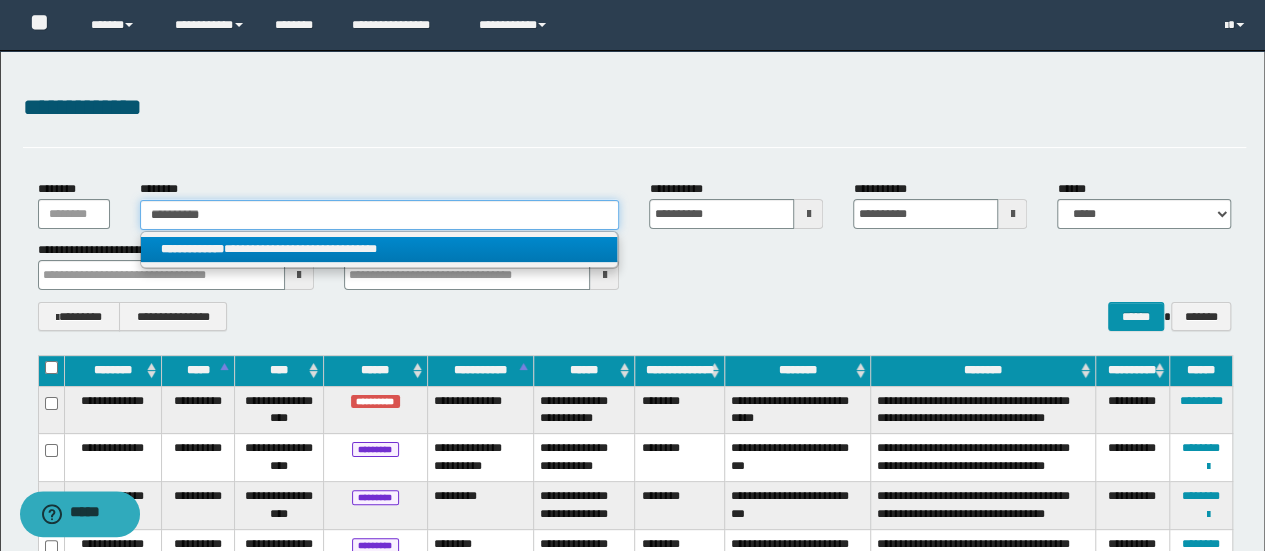 type 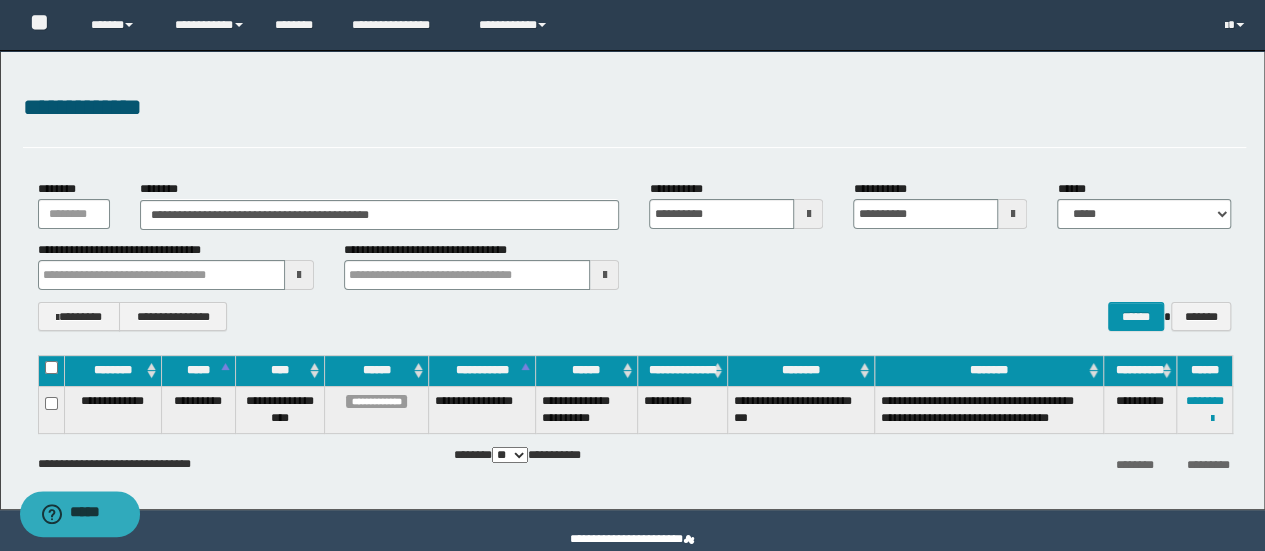click on "**********" at bounding box center [989, 409] 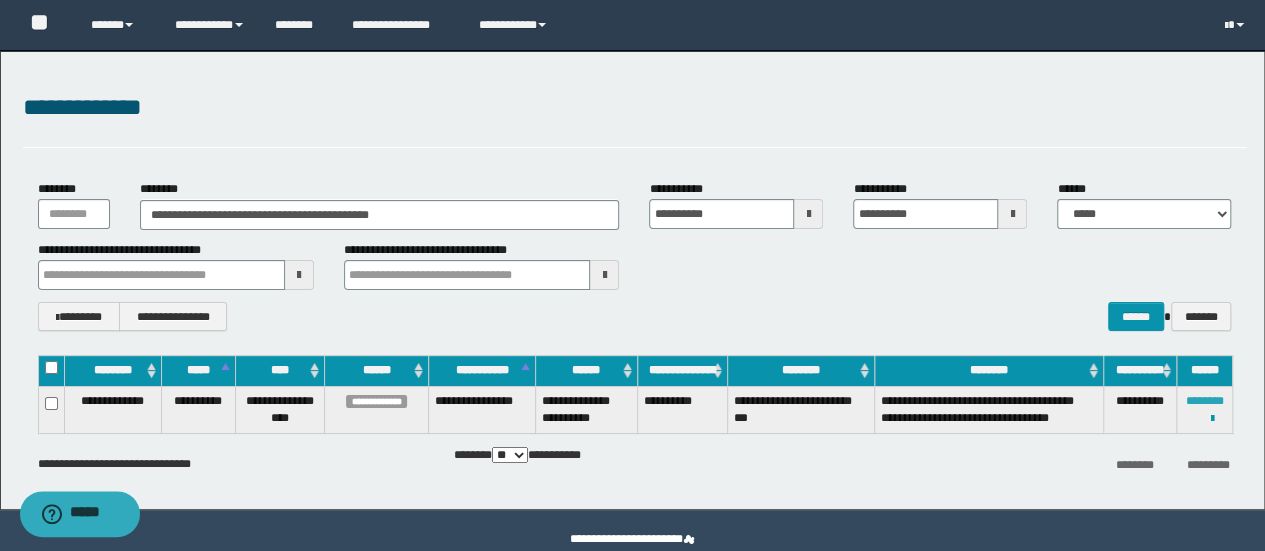 click on "********" at bounding box center [1205, 401] 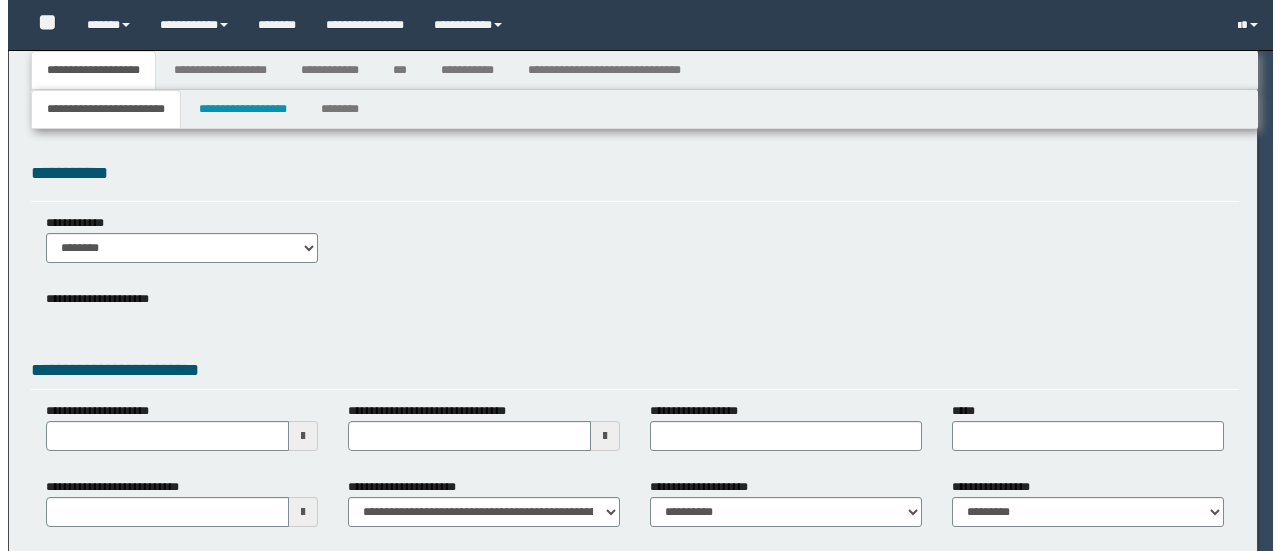scroll, scrollTop: 0, scrollLeft: 0, axis: both 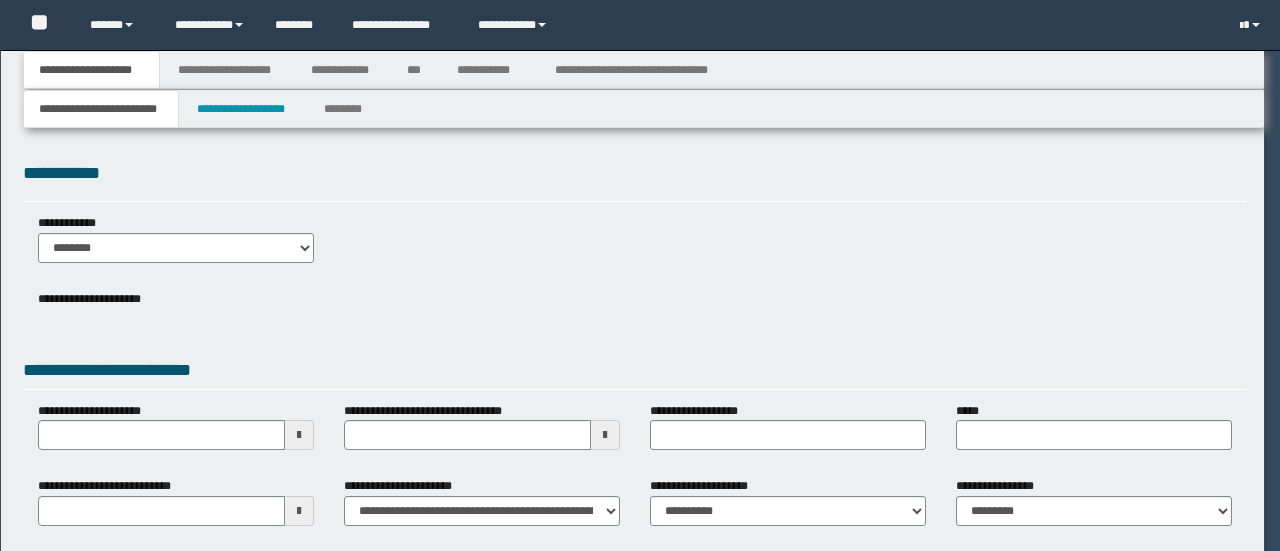 type on "**********" 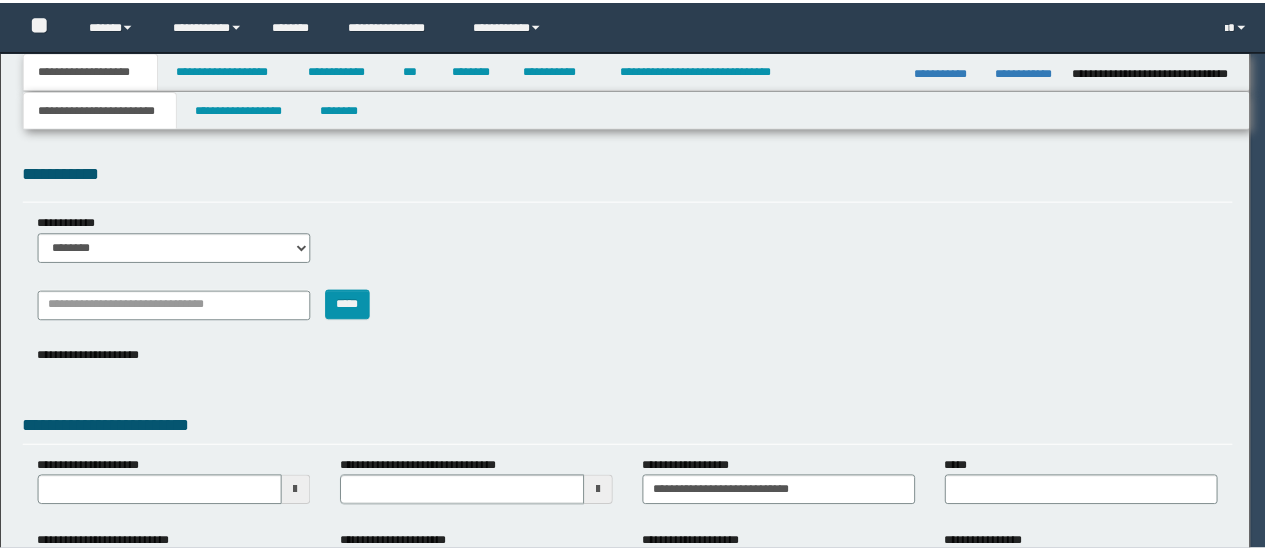 scroll, scrollTop: 0, scrollLeft: 0, axis: both 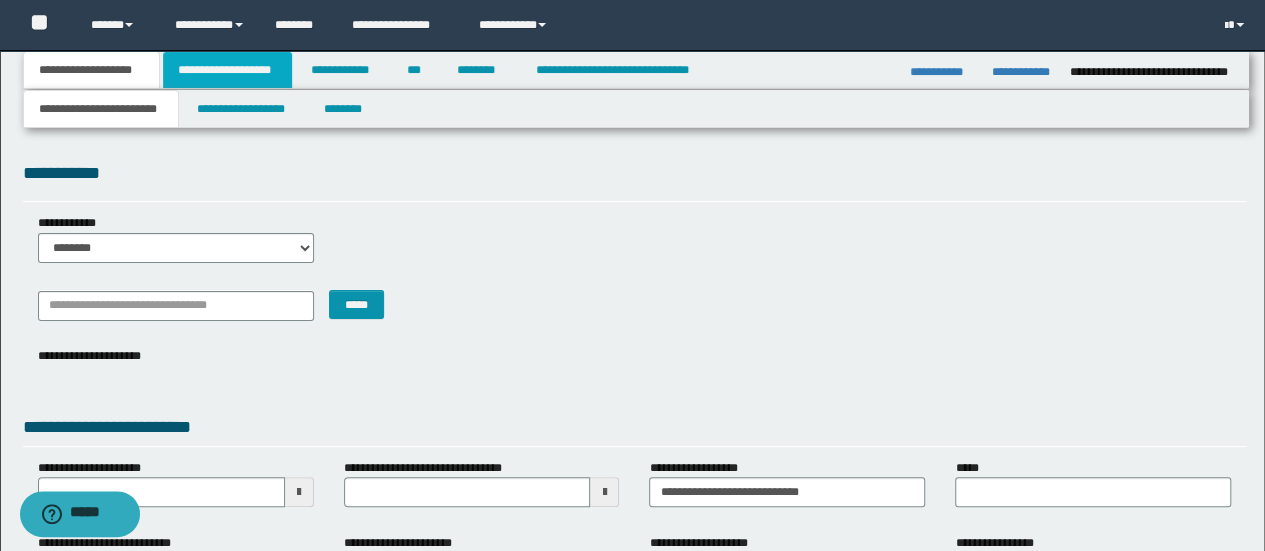 click on "**********" at bounding box center [227, 70] 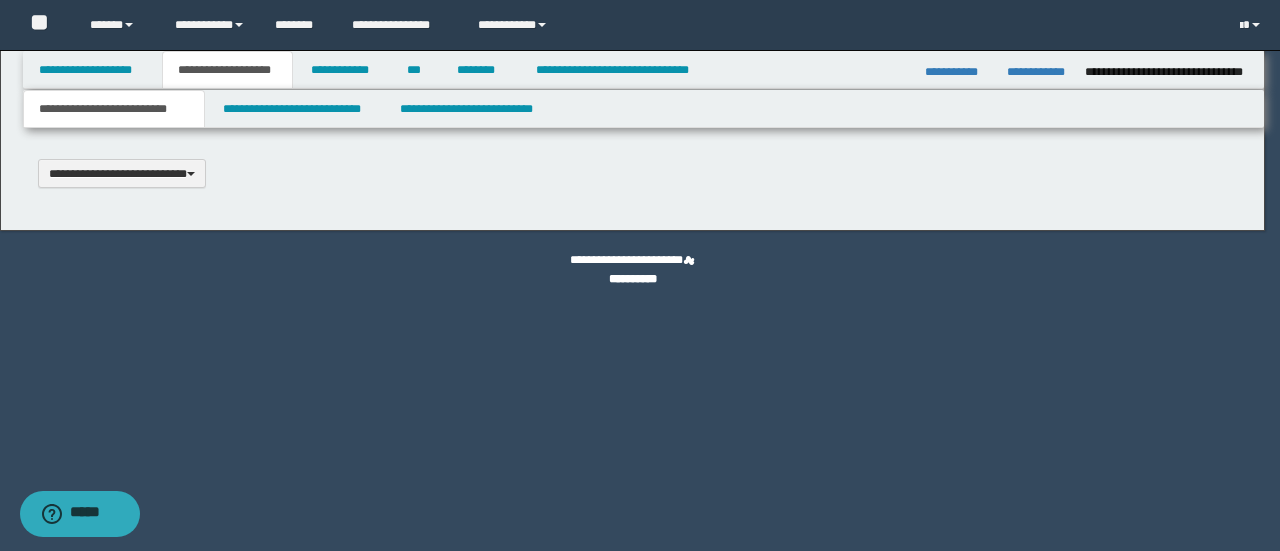 type 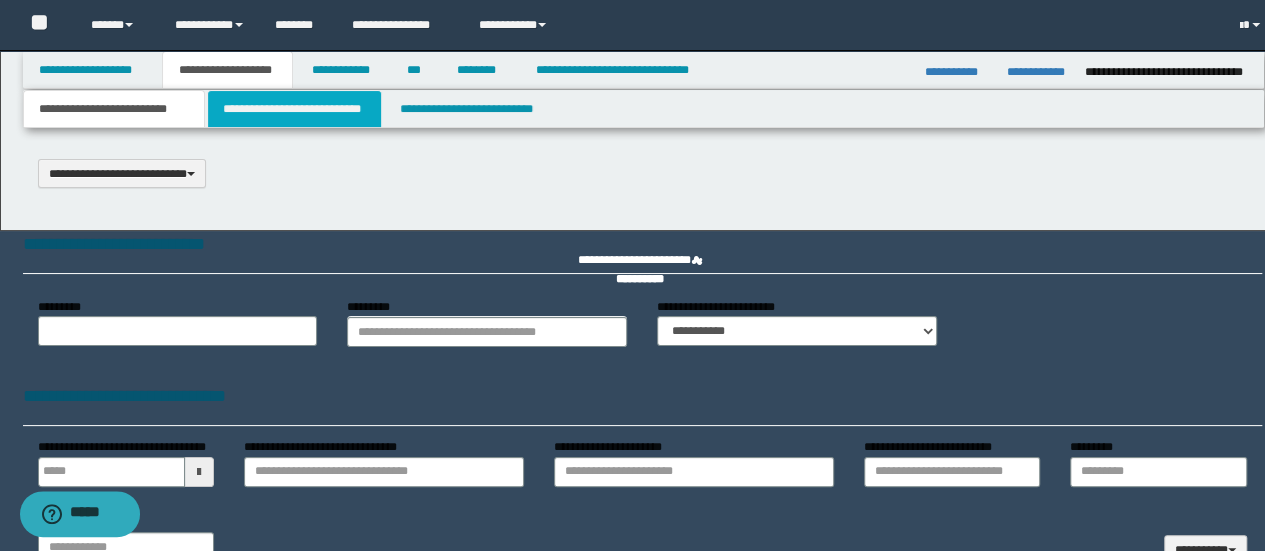 select on "*" 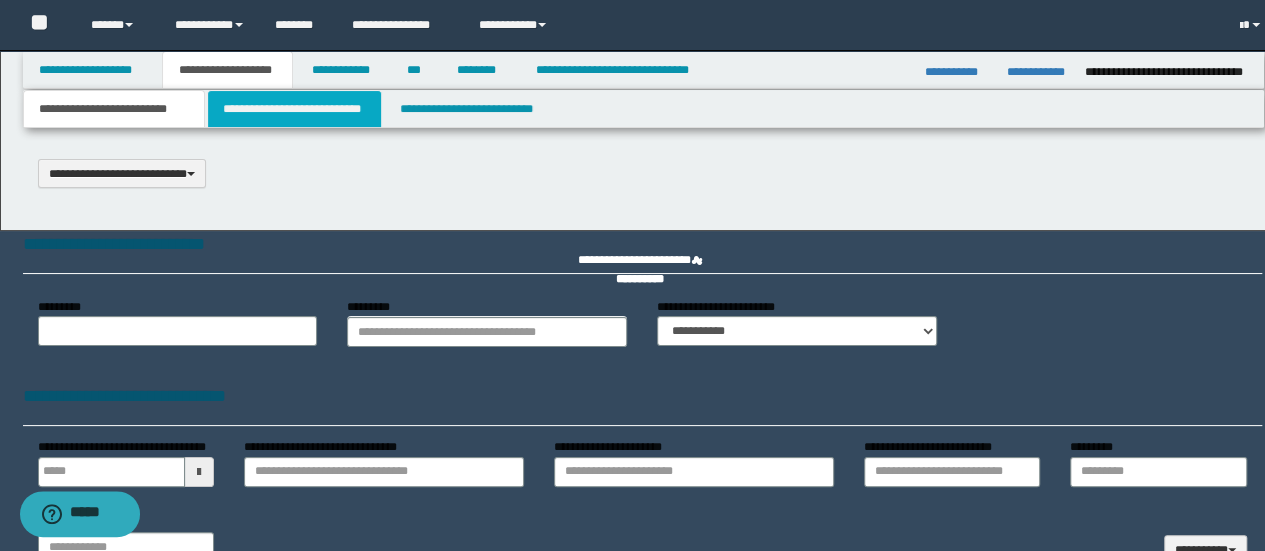 select on "*" 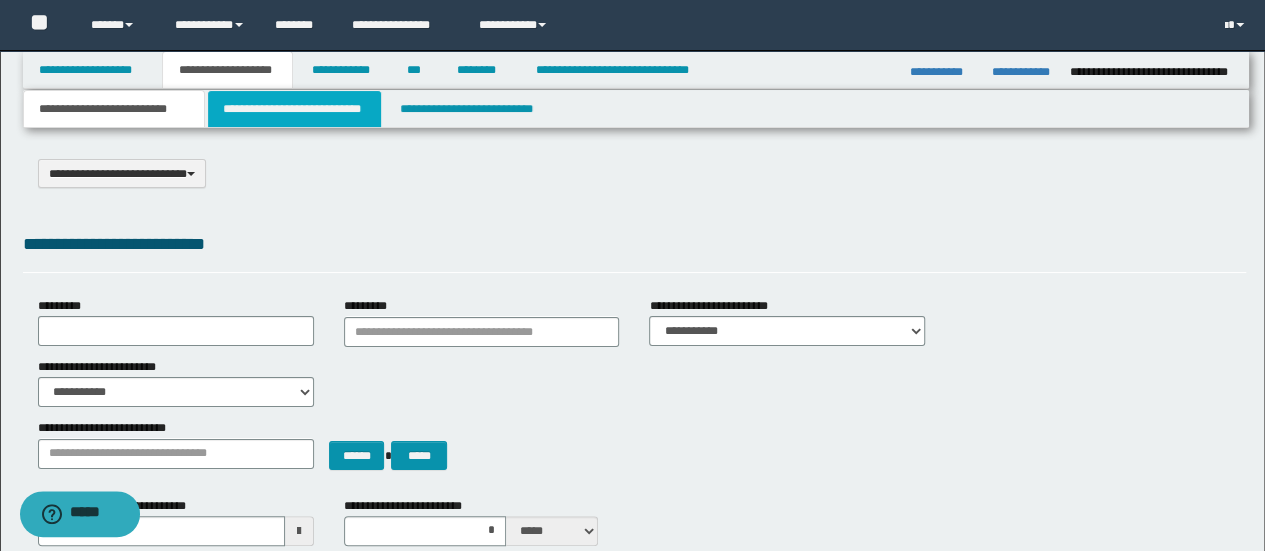 click on "**********" at bounding box center (294, 109) 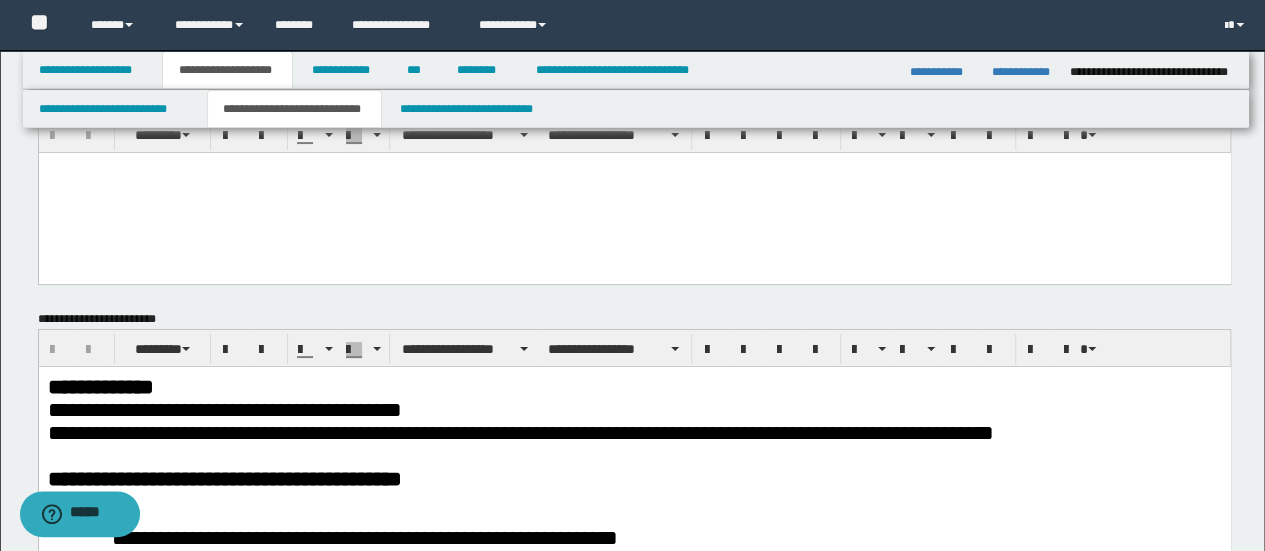 scroll, scrollTop: 0, scrollLeft: 0, axis: both 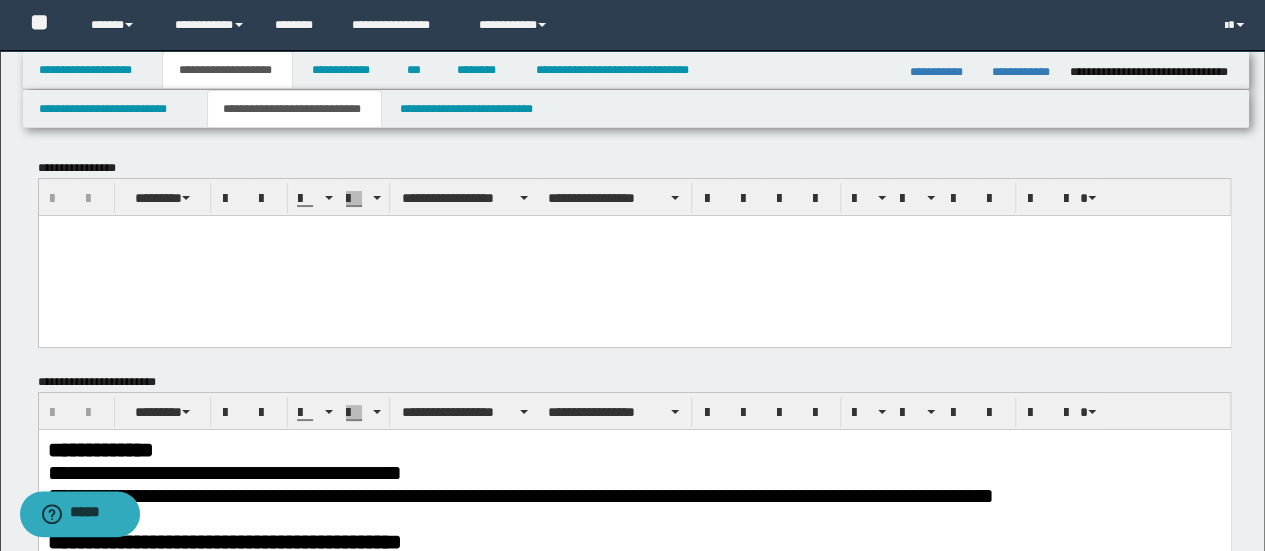 click at bounding box center [634, 255] 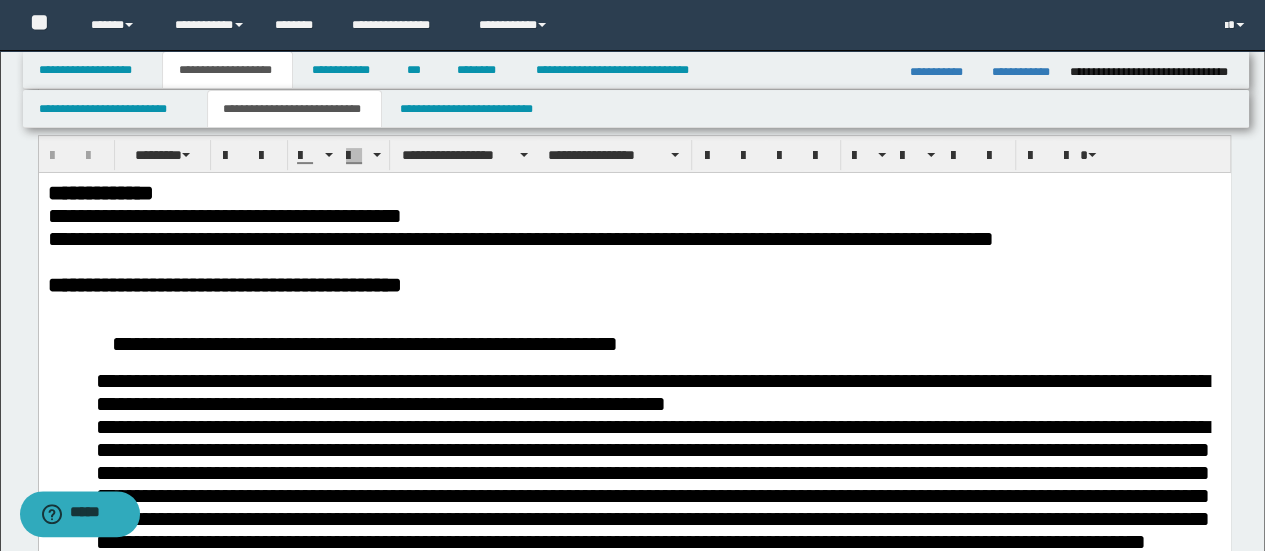 scroll, scrollTop: 400, scrollLeft: 0, axis: vertical 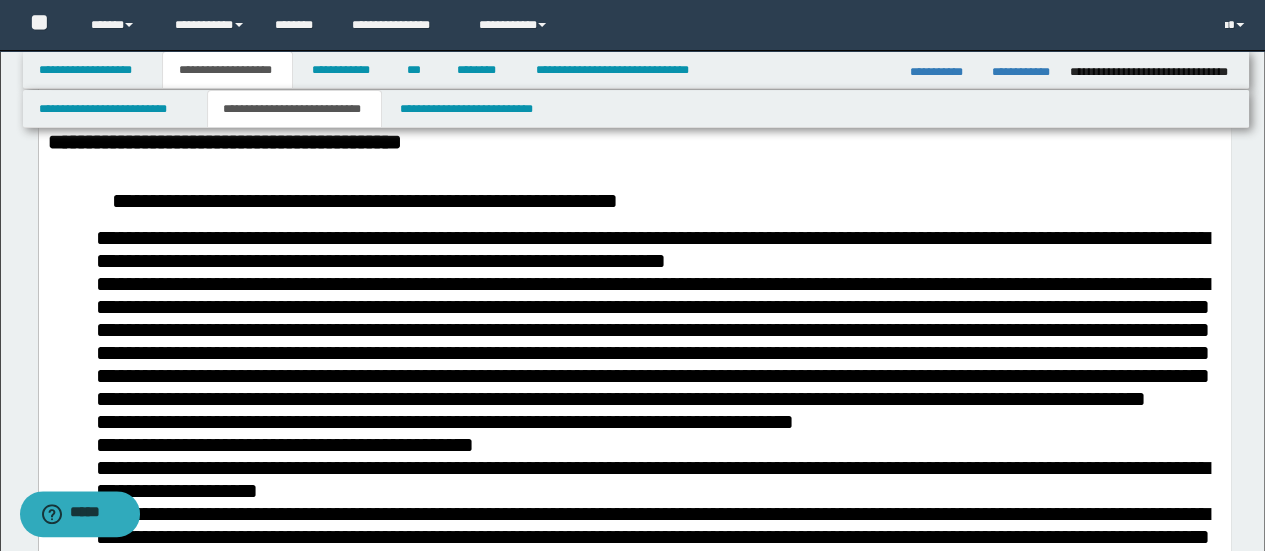click on "**********" at bounding box center (652, 341) 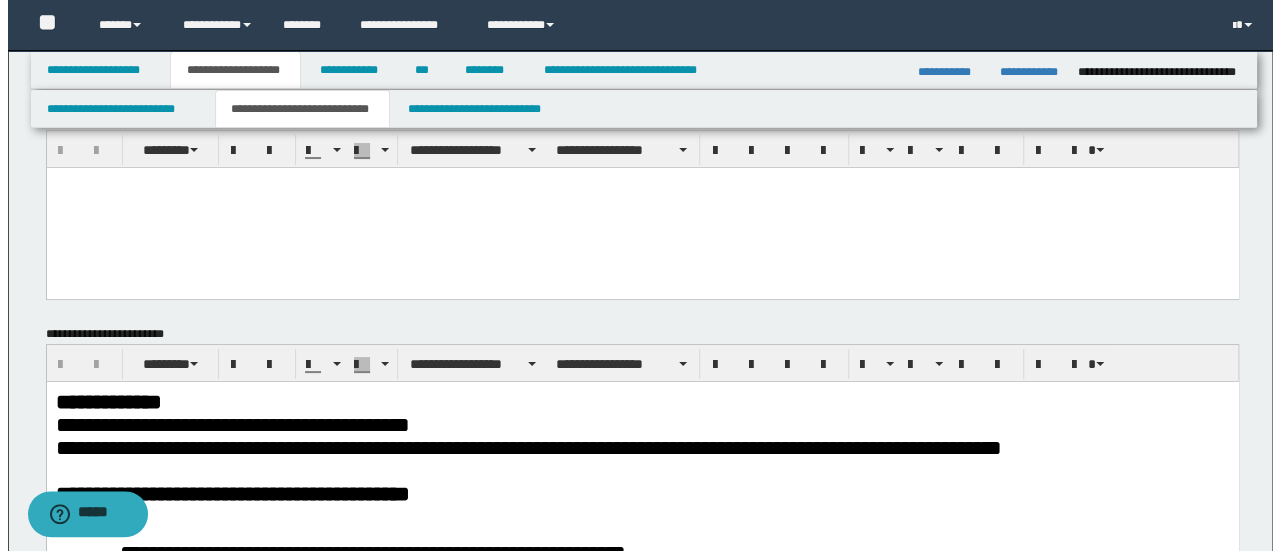 scroll, scrollTop: 0, scrollLeft: 0, axis: both 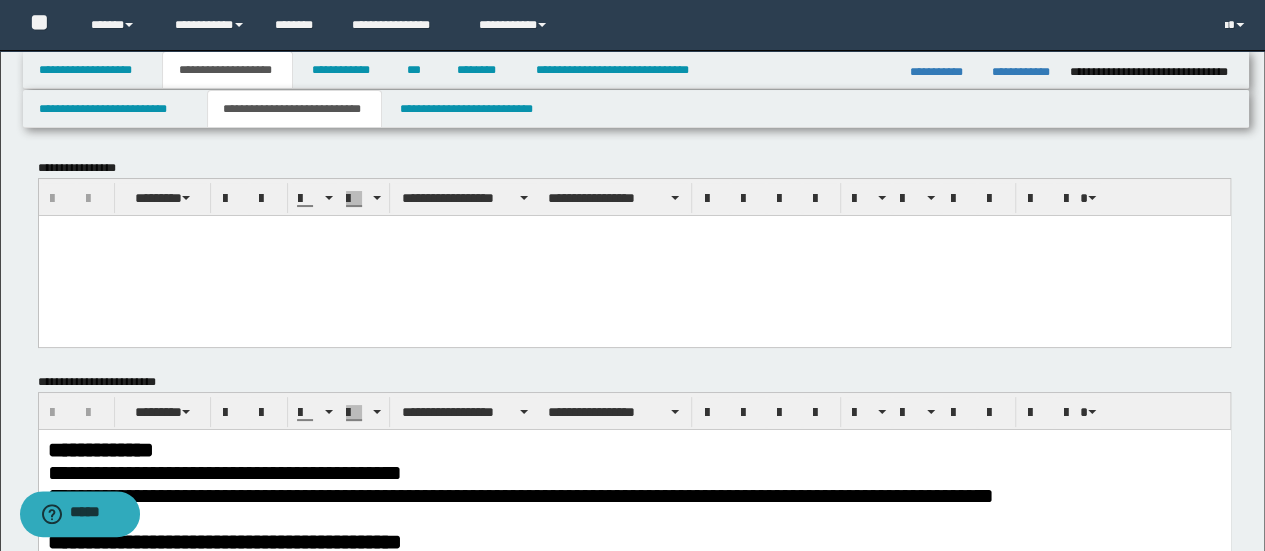 click at bounding box center [634, 255] 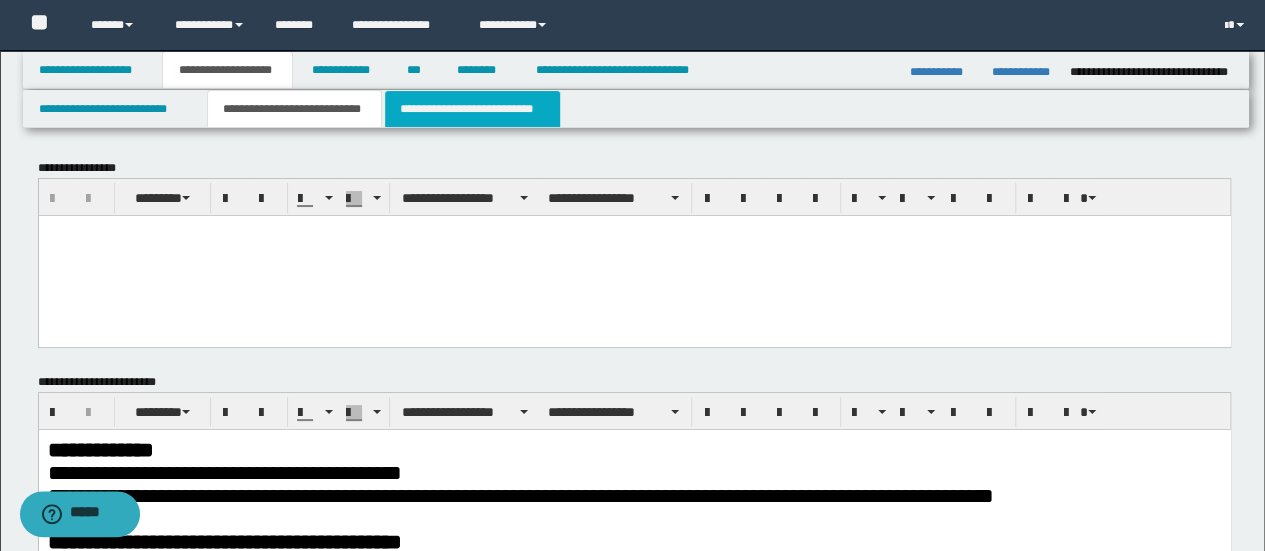 click on "**********" at bounding box center [472, 109] 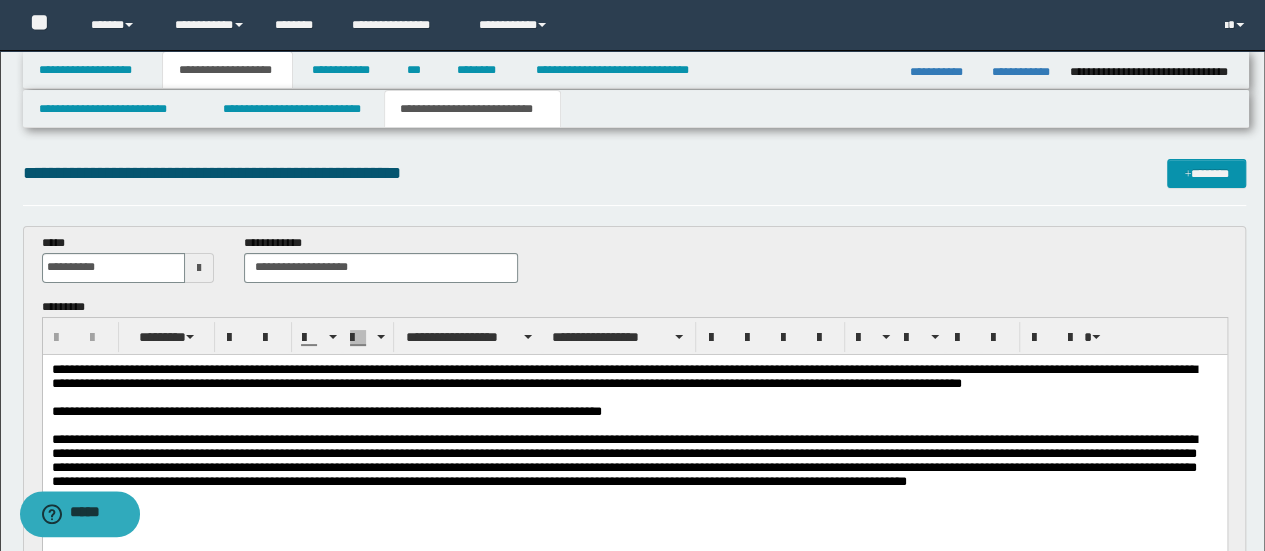 scroll, scrollTop: 0, scrollLeft: 0, axis: both 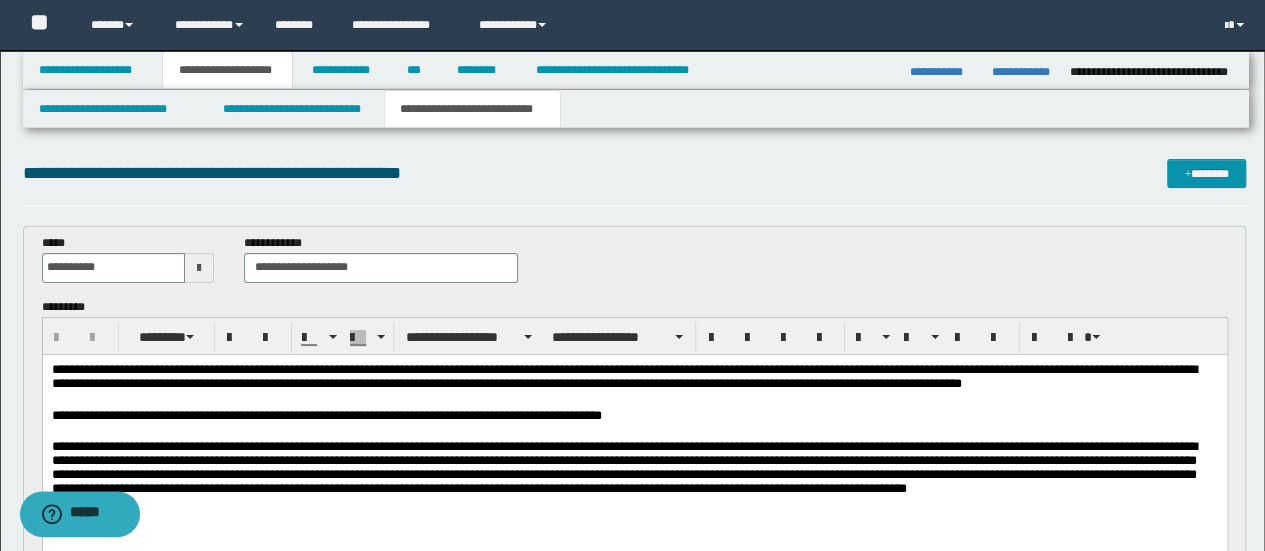 click on "**********" at bounding box center (634, 415) 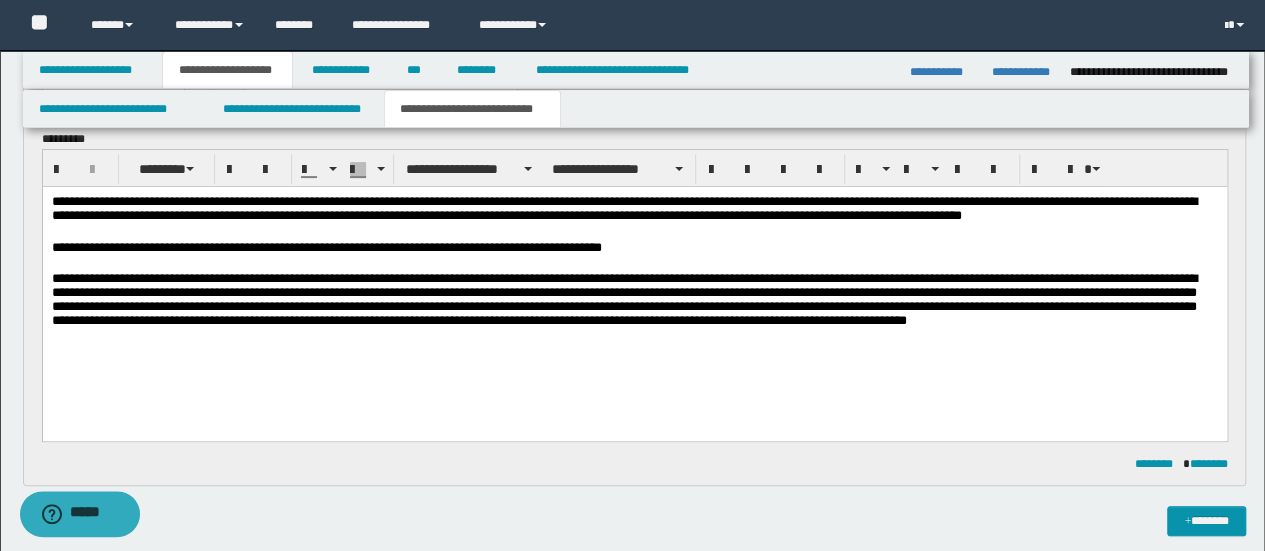 scroll, scrollTop: 0, scrollLeft: 0, axis: both 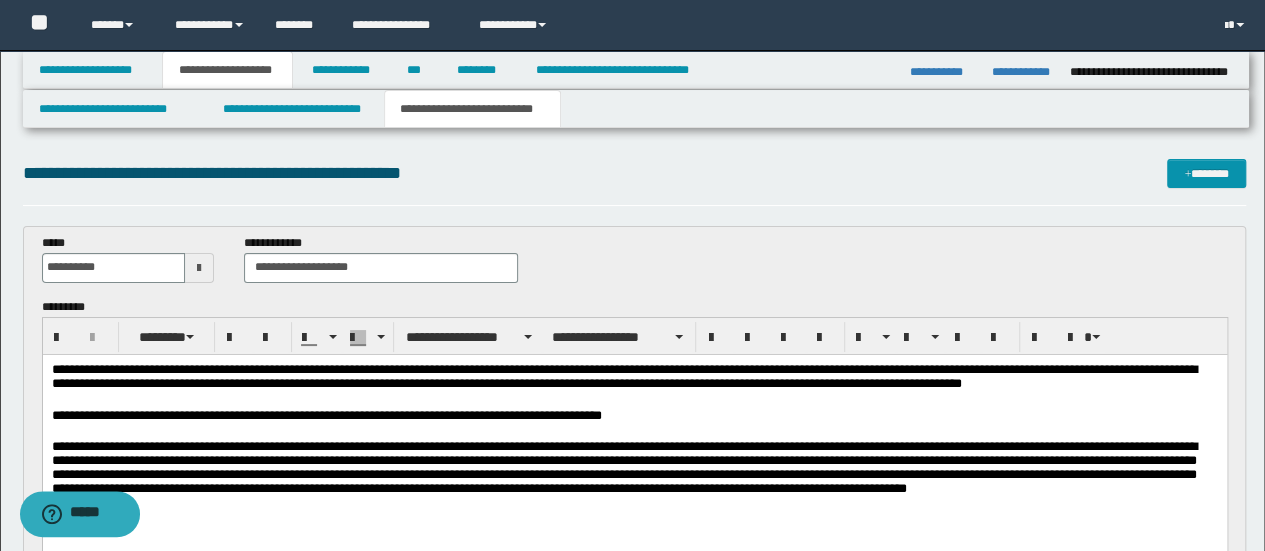 click on "**********" at bounding box center (634, 377) 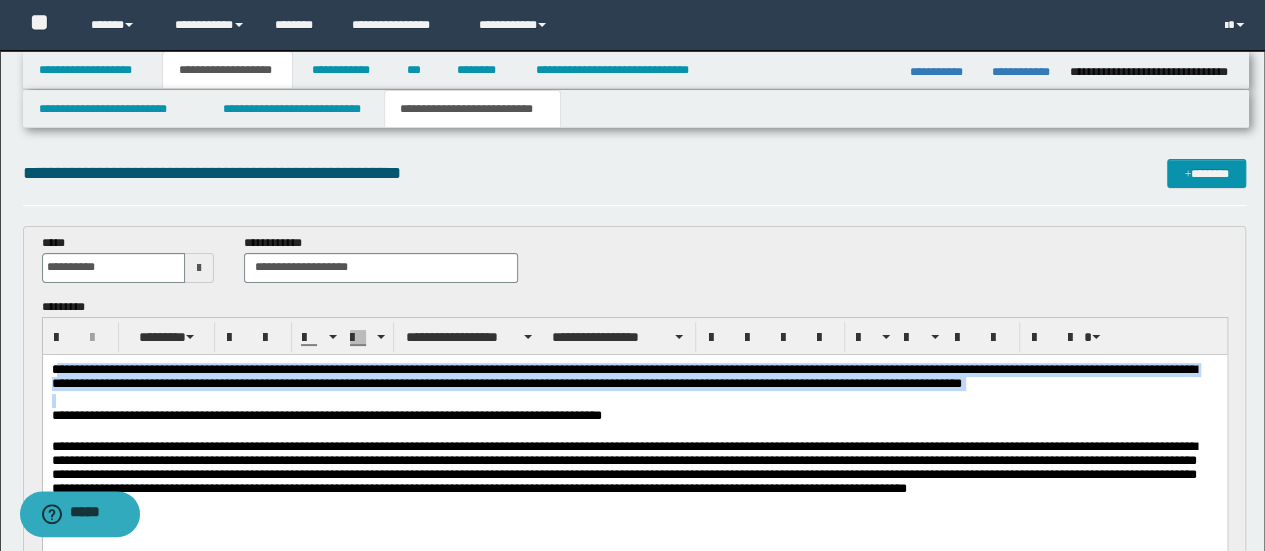 drag, startPoint x: 59, startPoint y: 370, endPoint x: 268, endPoint y: 398, distance: 210.86726 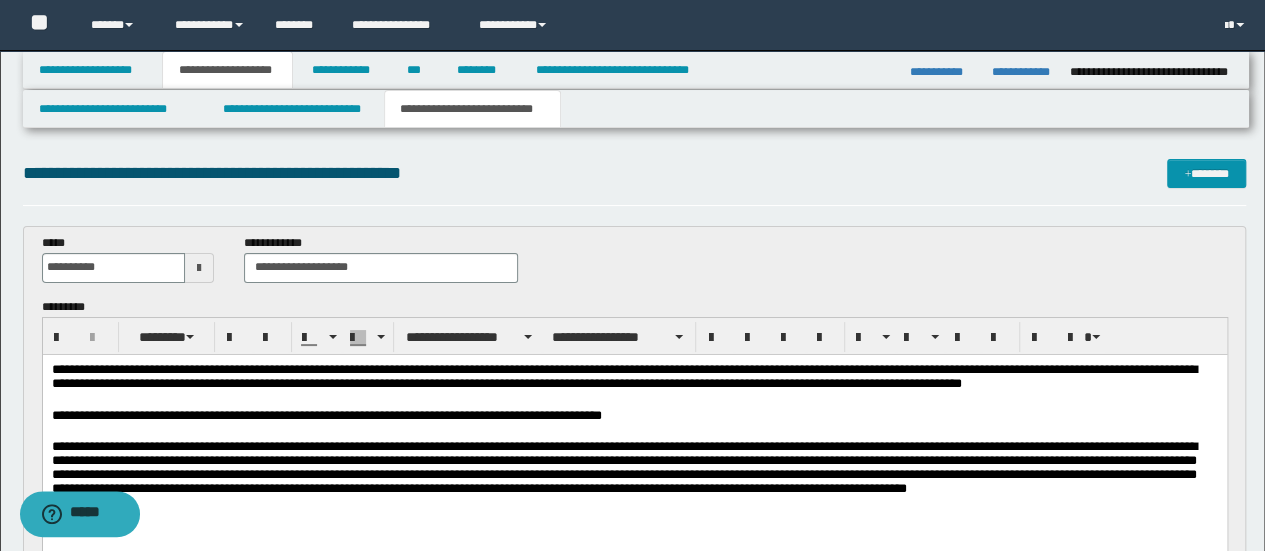 click on "**********" at bounding box center (635, 182) 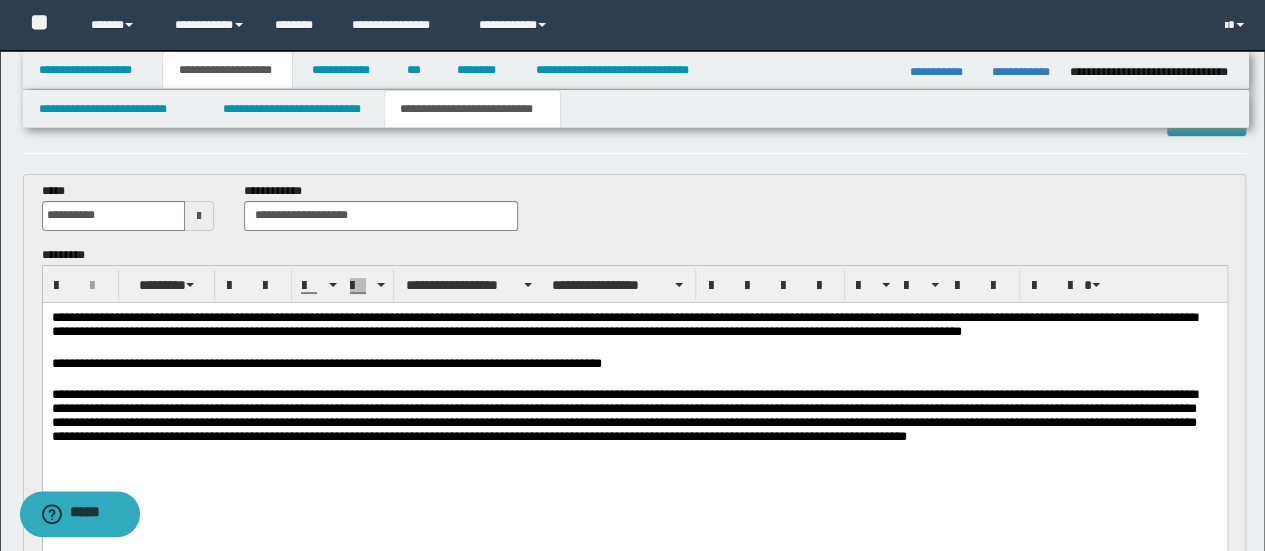 scroll, scrollTop: 0, scrollLeft: 0, axis: both 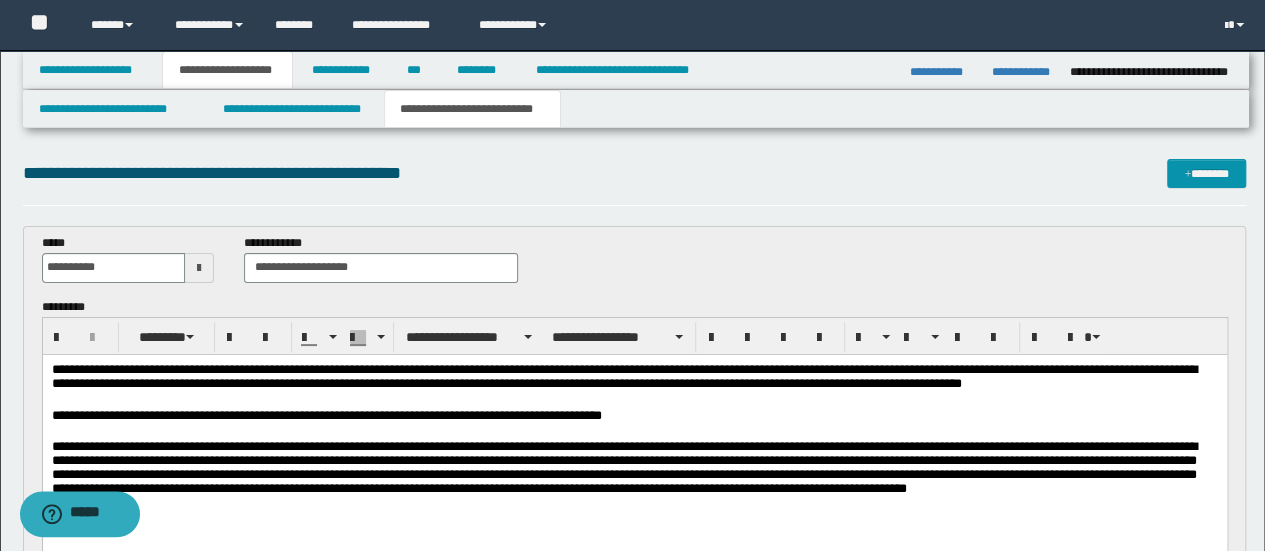 click on "**********" at bounding box center [635, 182] 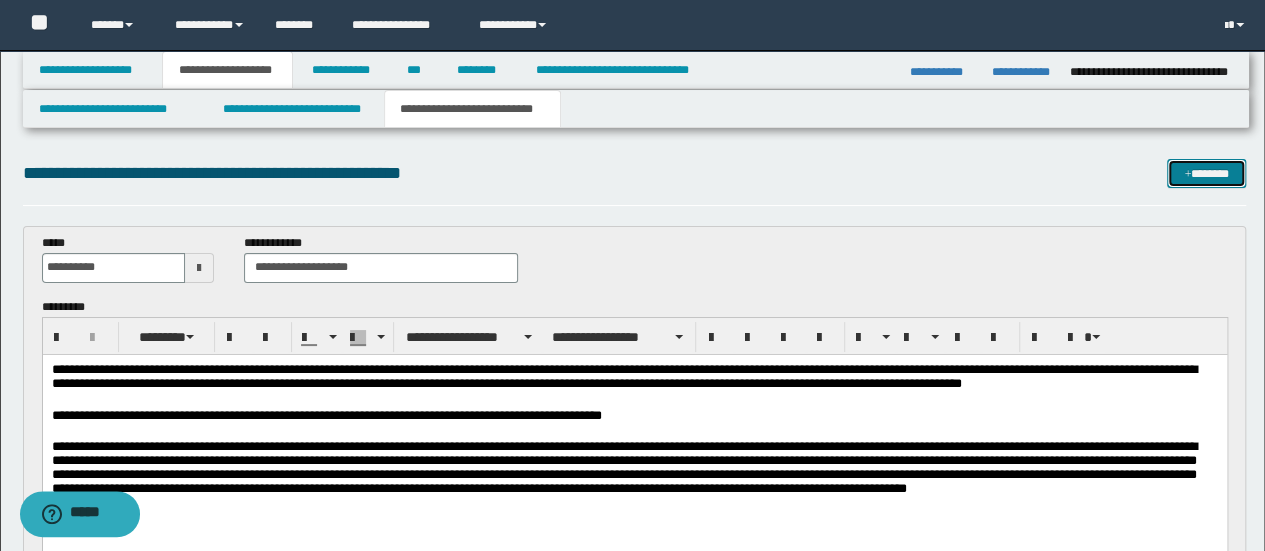 click on "*******" at bounding box center (1206, 173) 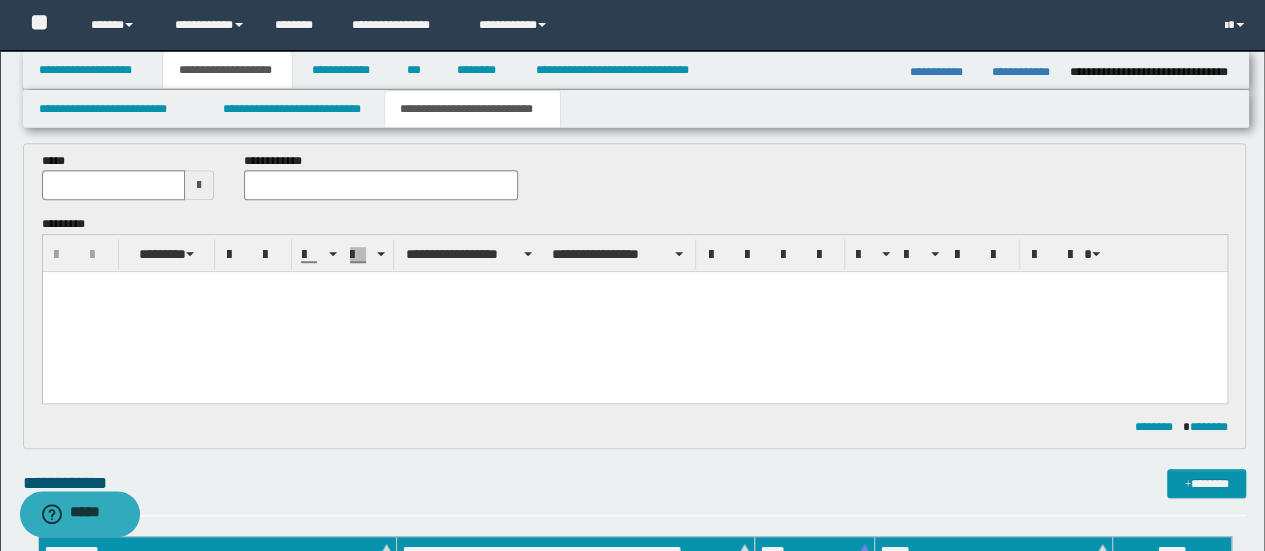 scroll, scrollTop: 400, scrollLeft: 0, axis: vertical 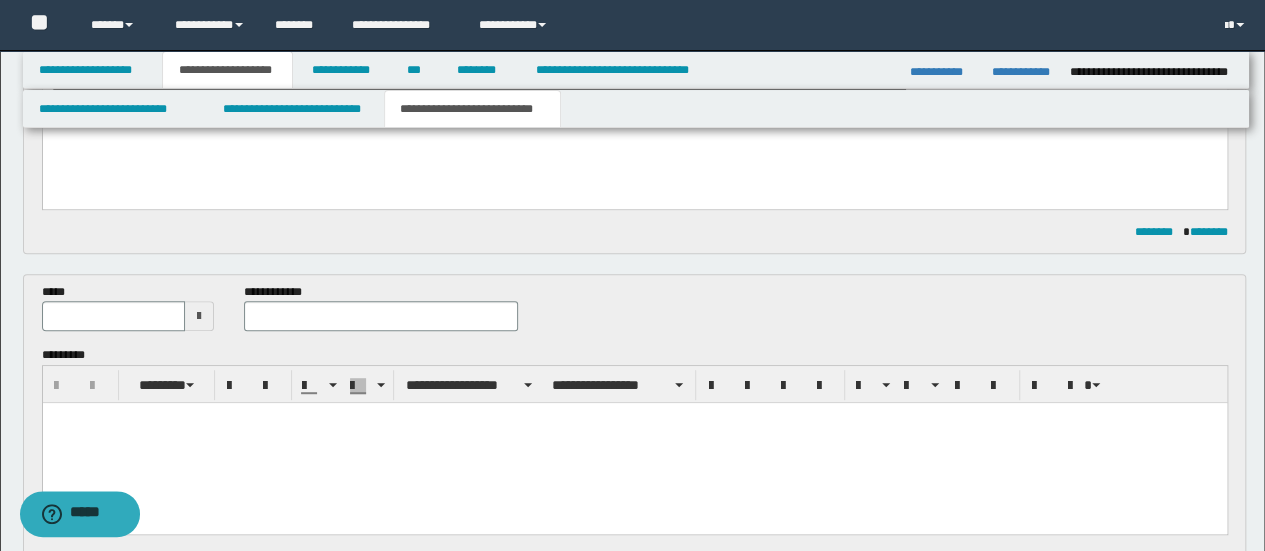 click at bounding box center [199, 316] 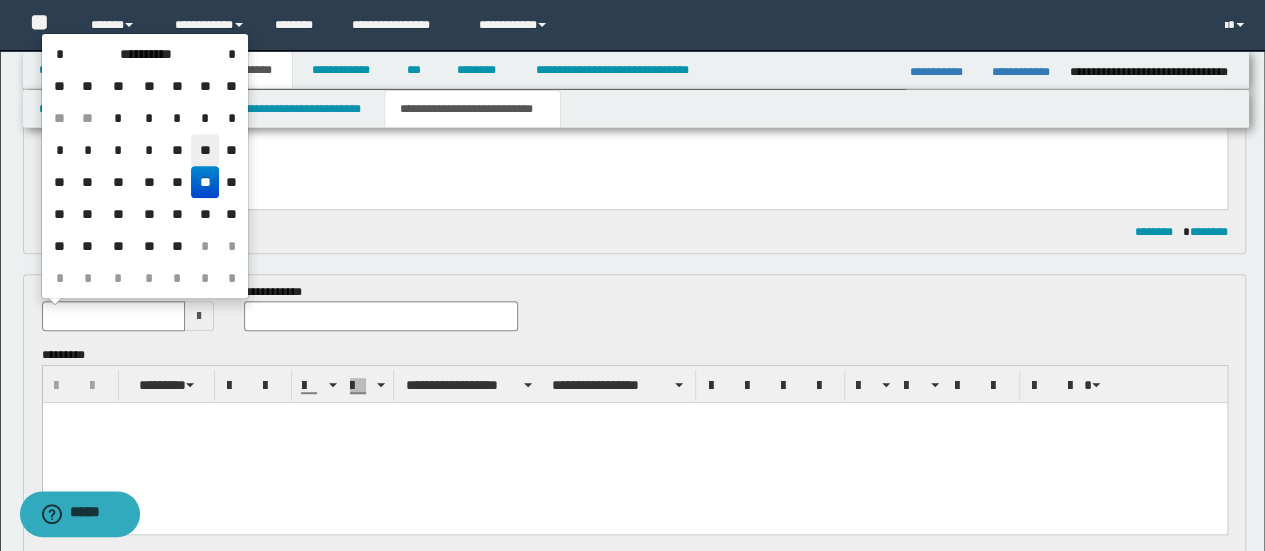 click on "**" at bounding box center [205, 150] 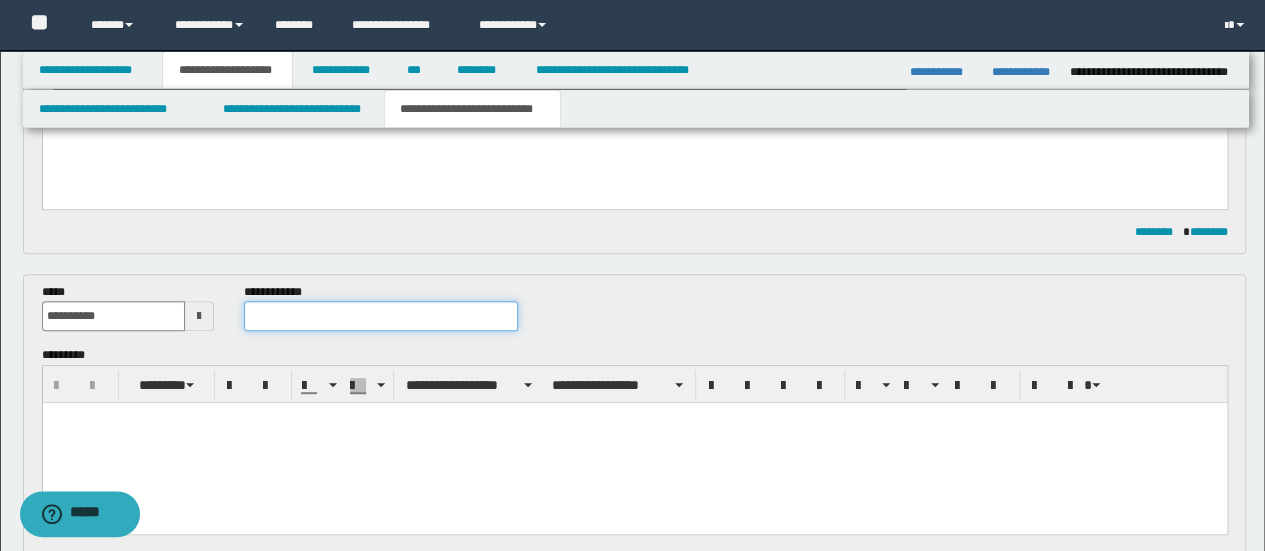 click at bounding box center (381, 316) 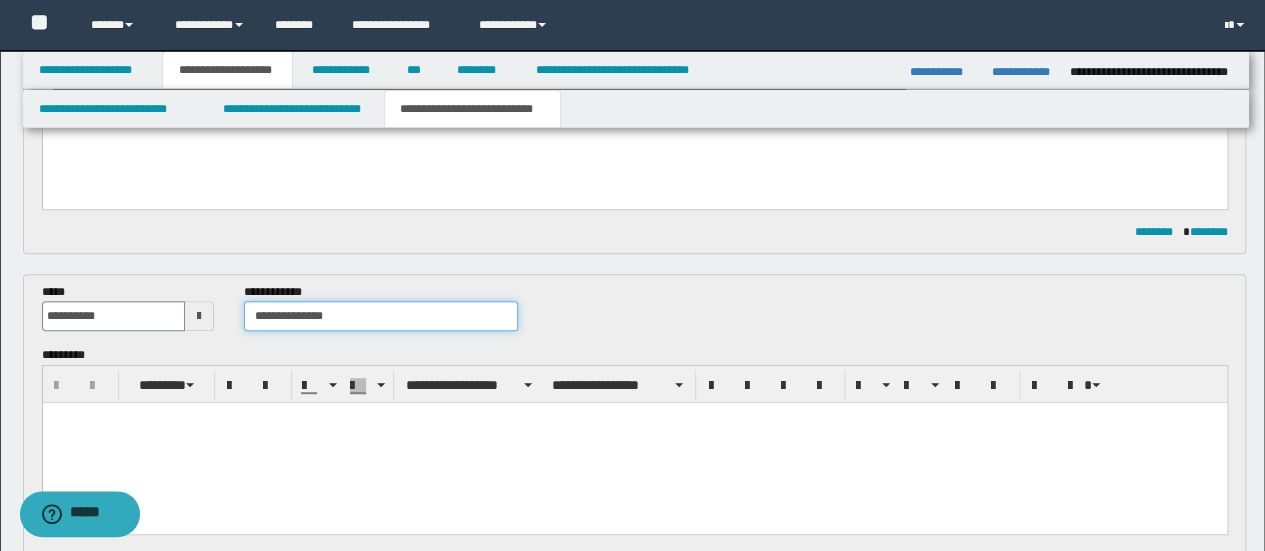 type on "**********" 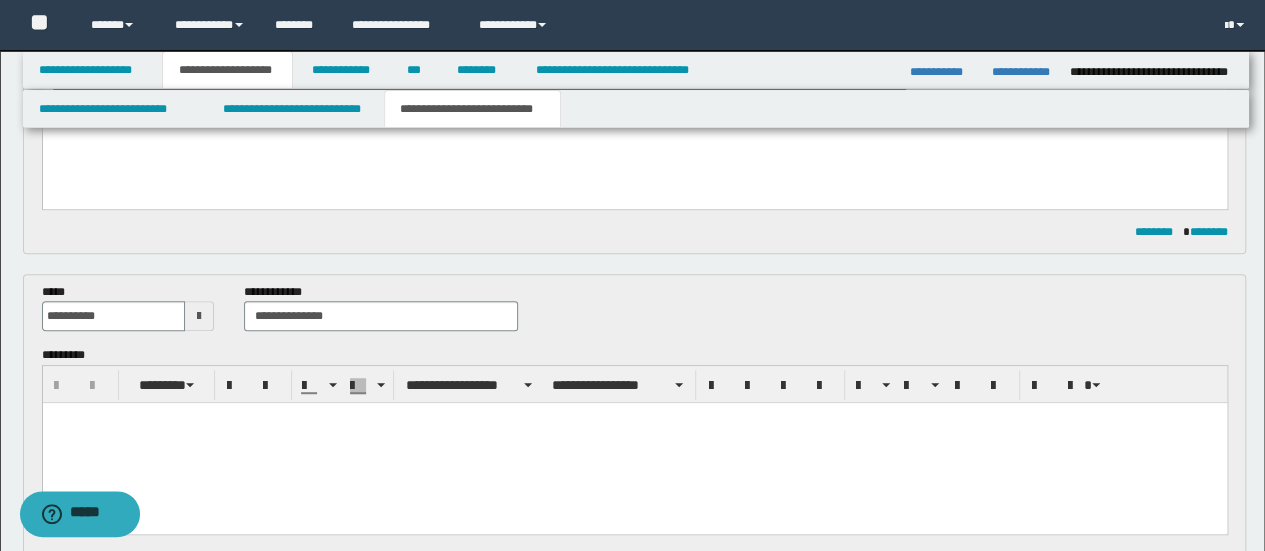 click at bounding box center [634, 443] 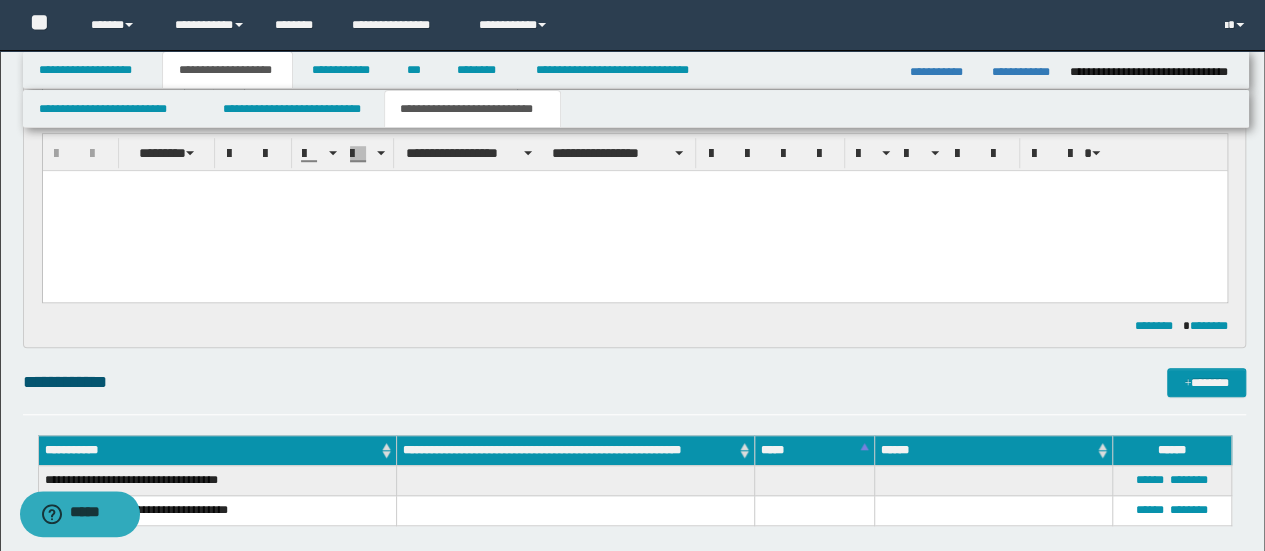 scroll, scrollTop: 600, scrollLeft: 0, axis: vertical 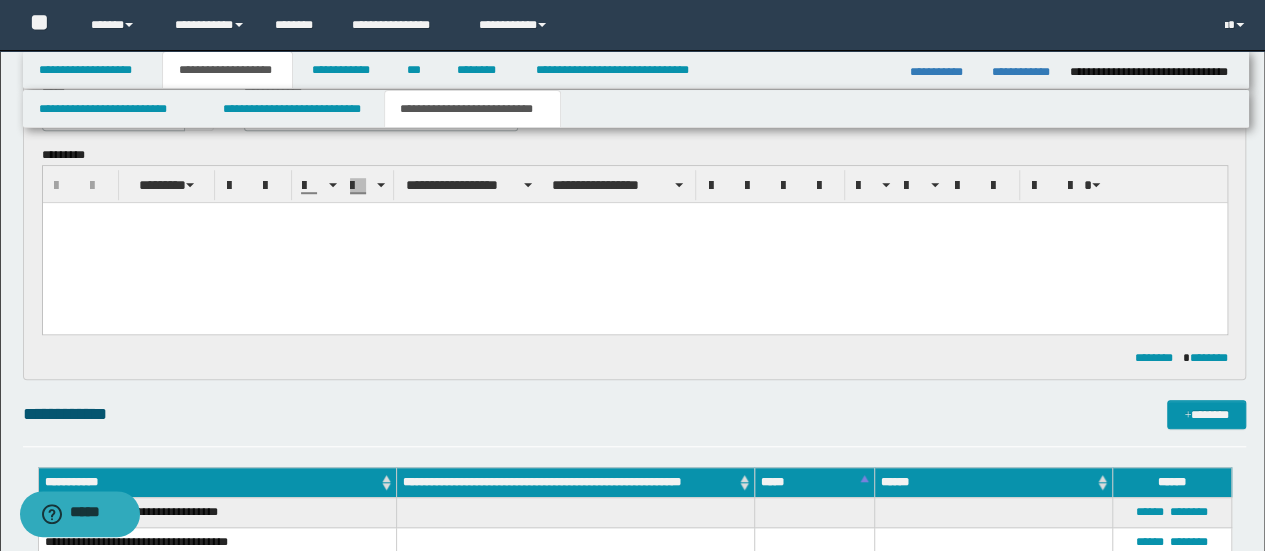 type 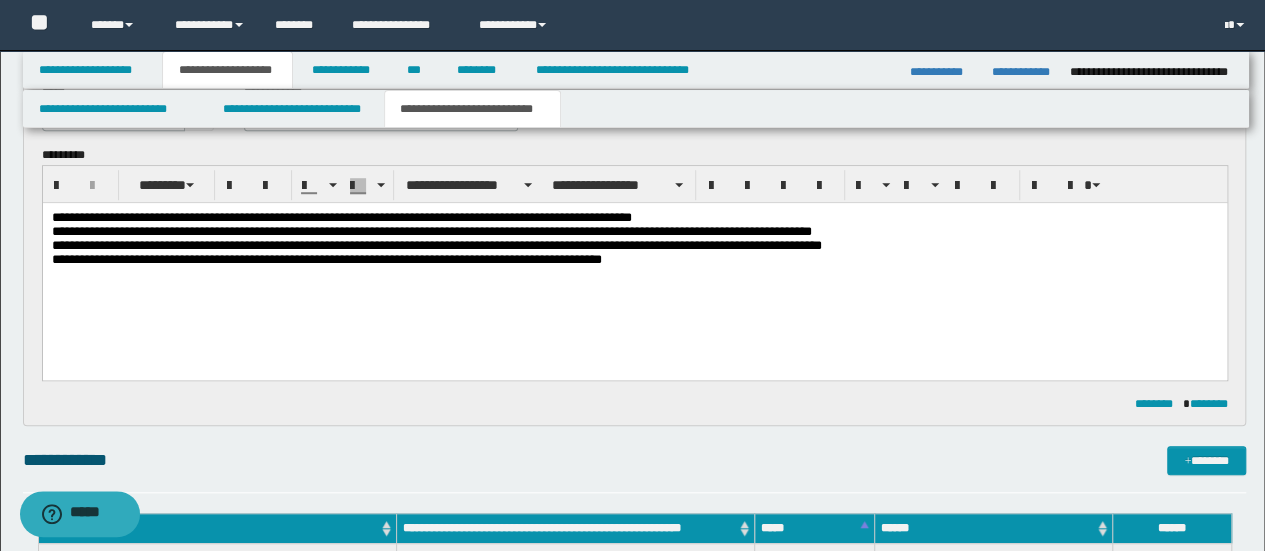 click on "**********" at bounding box center [634, 241] 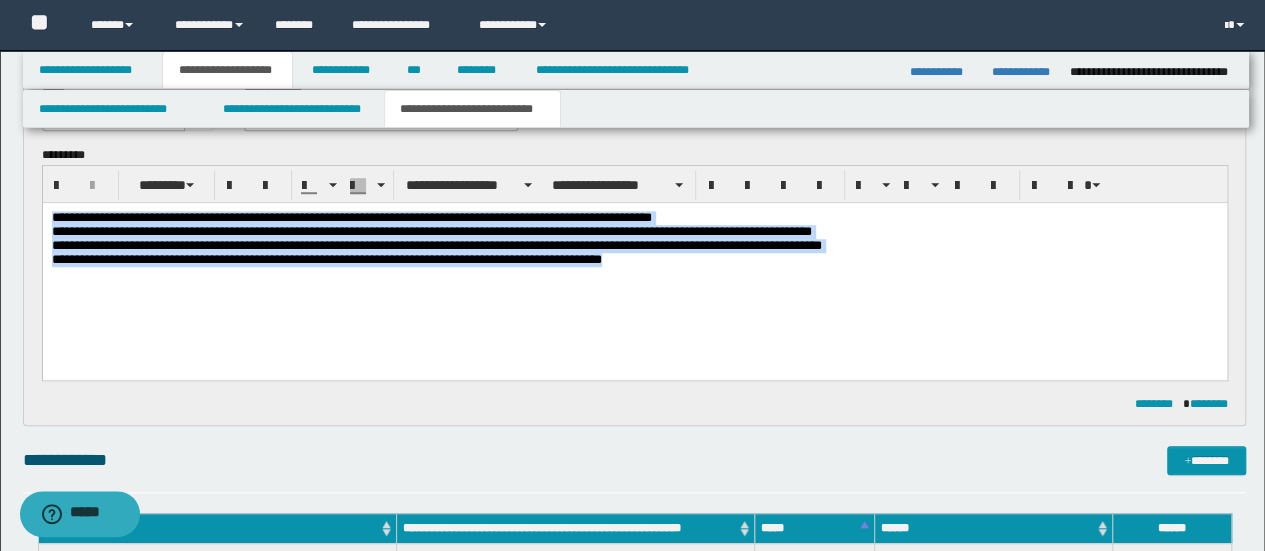 drag, startPoint x: 896, startPoint y: 260, endPoint x: 103, endPoint y: 216, distance: 794.2197 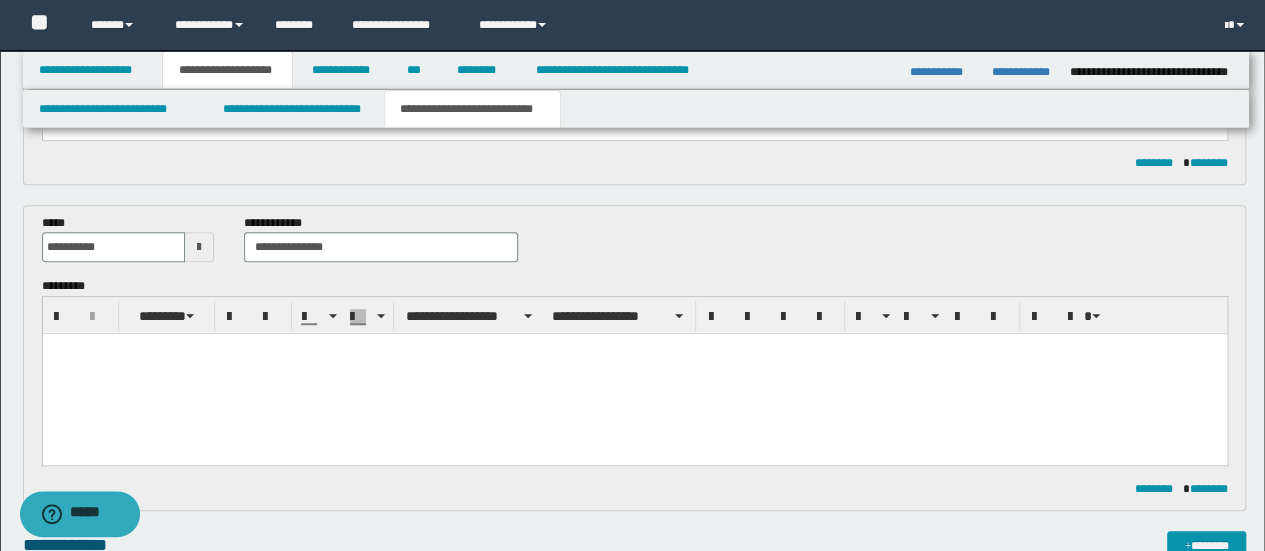 scroll, scrollTop: 500, scrollLeft: 0, axis: vertical 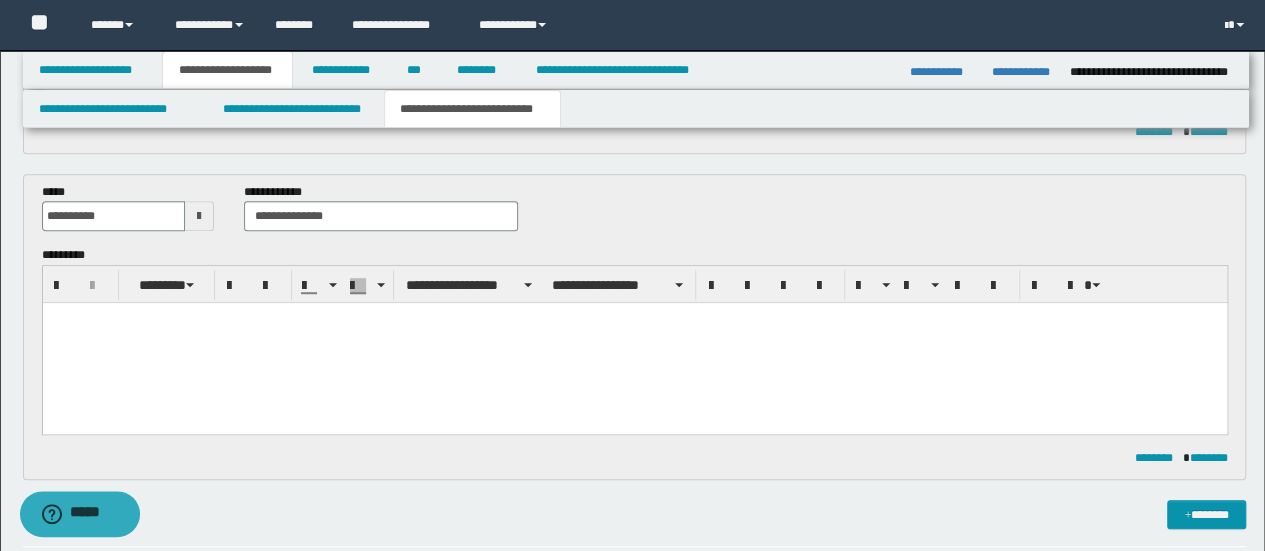 click at bounding box center (634, 343) 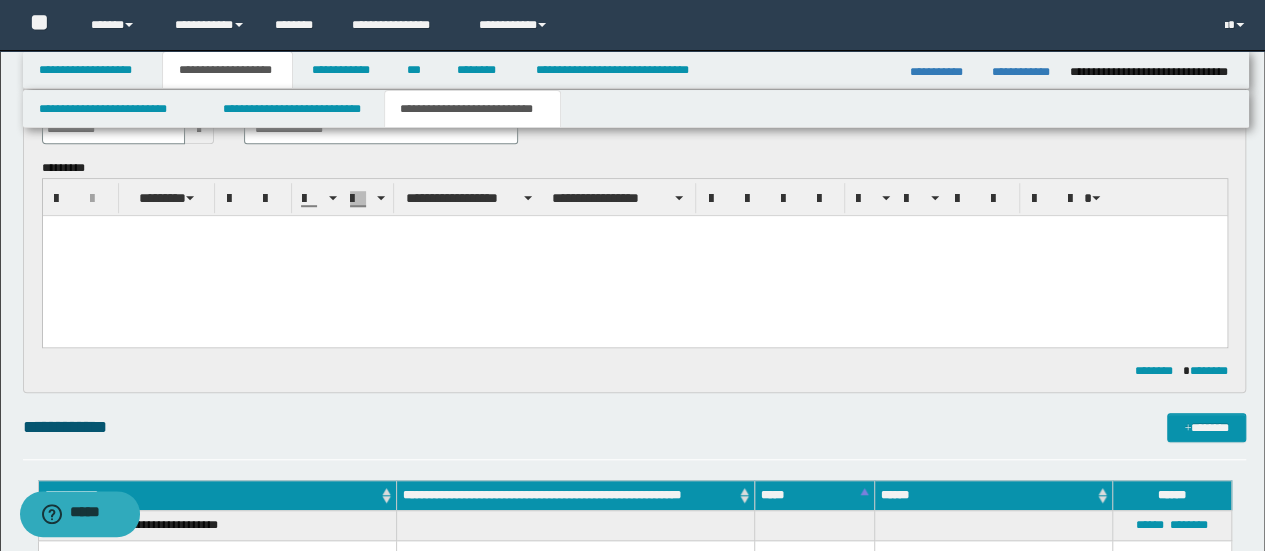 scroll, scrollTop: 600, scrollLeft: 0, axis: vertical 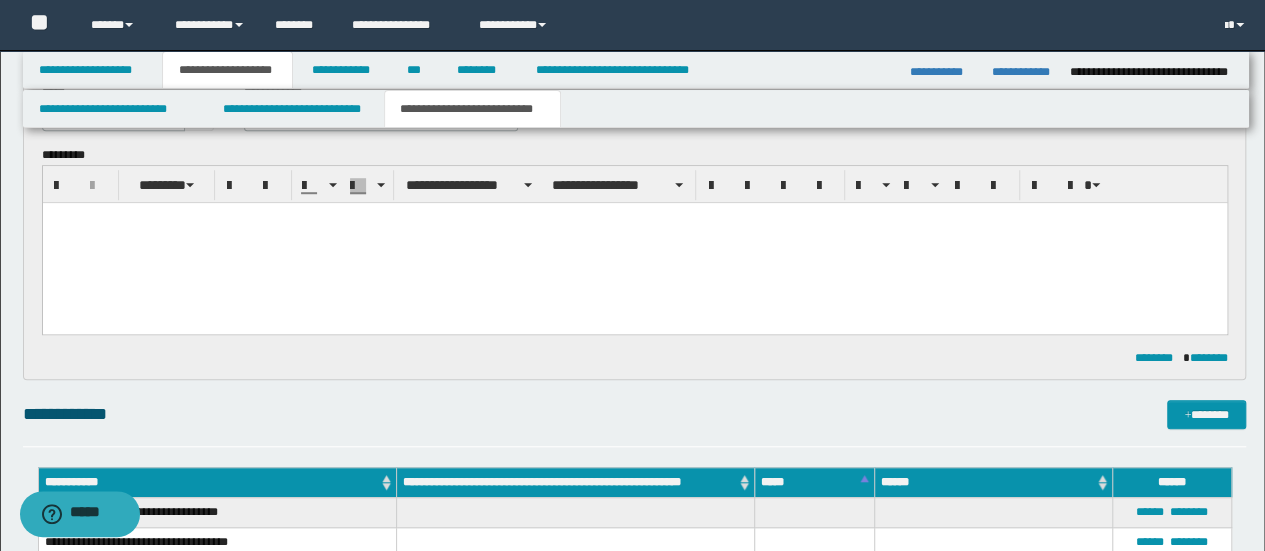 click at bounding box center (634, 243) 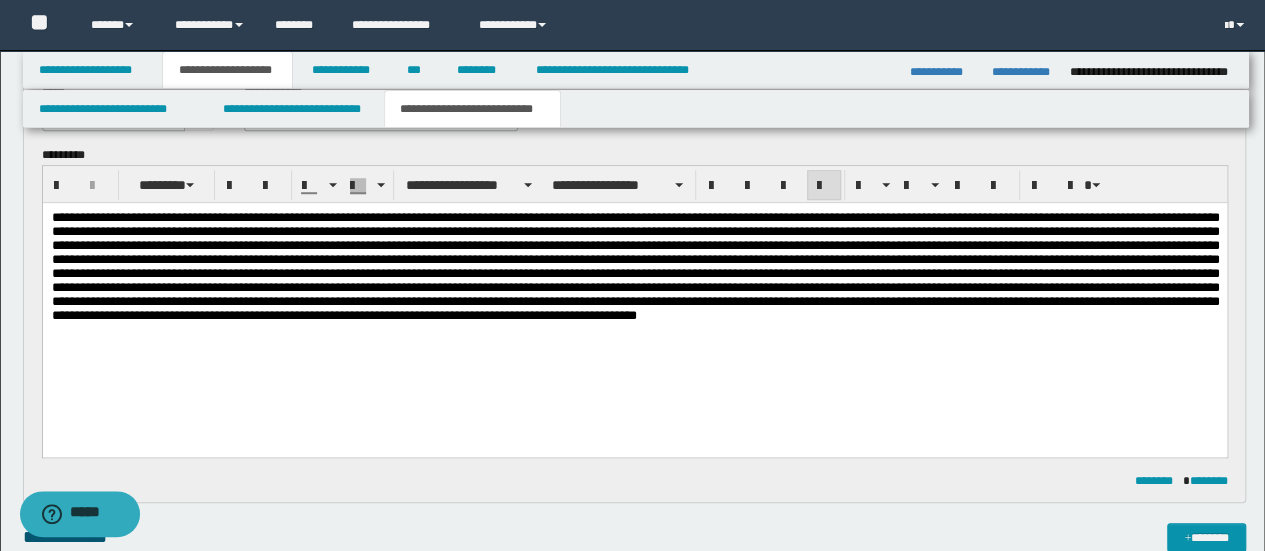 click at bounding box center [634, 305] 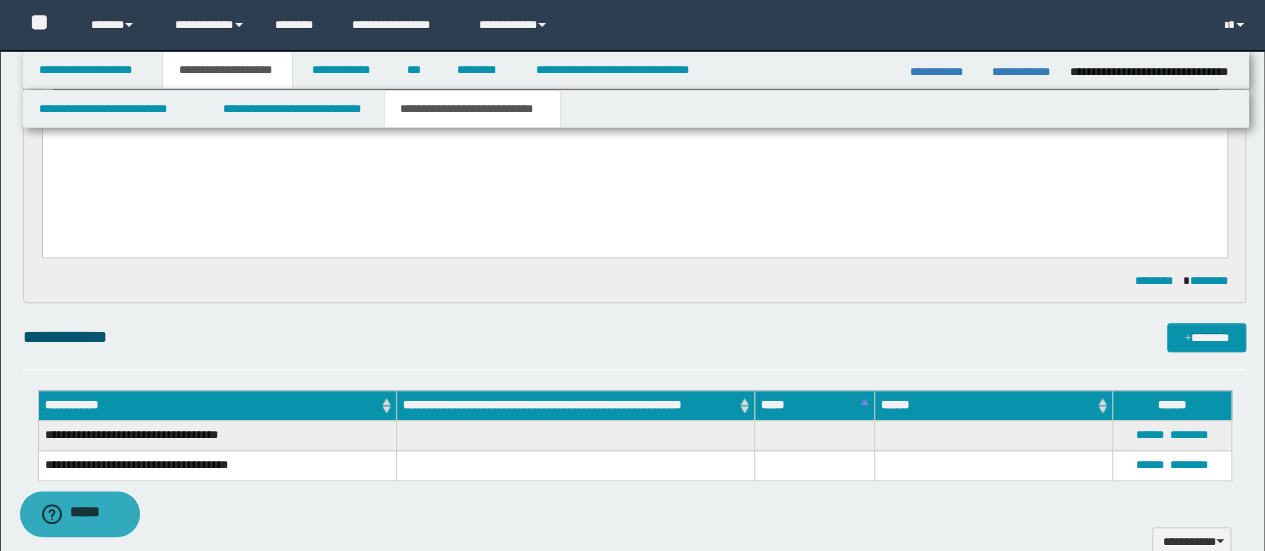 scroll, scrollTop: 700, scrollLeft: 0, axis: vertical 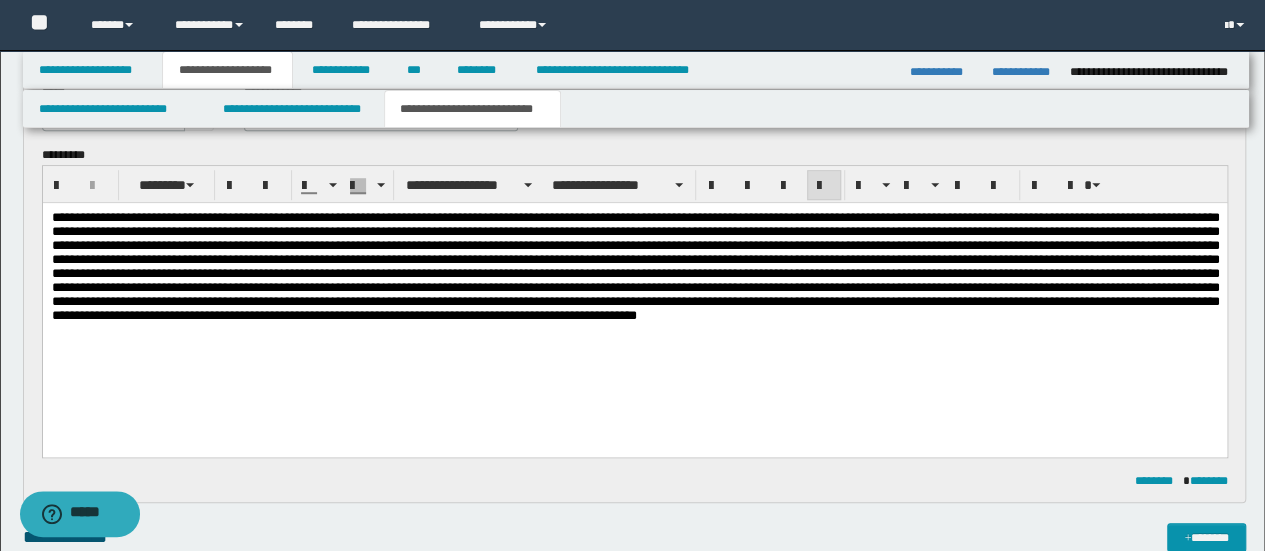 click at bounding box center [634, 280] 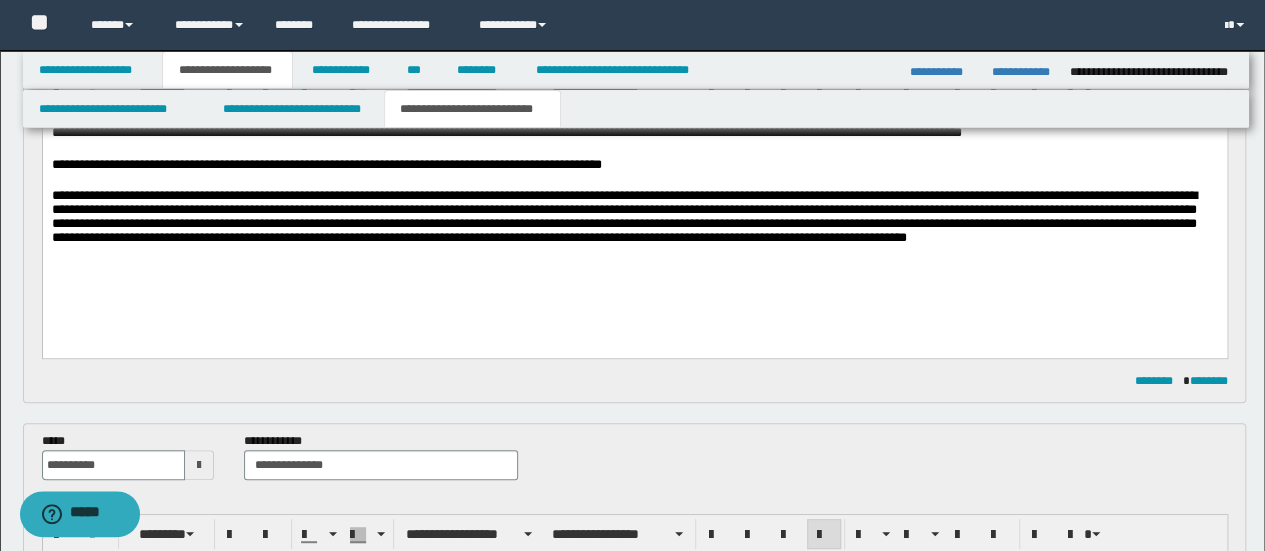 scroll, scrollTop: 200, scrollLeft: 0, axis: vertical 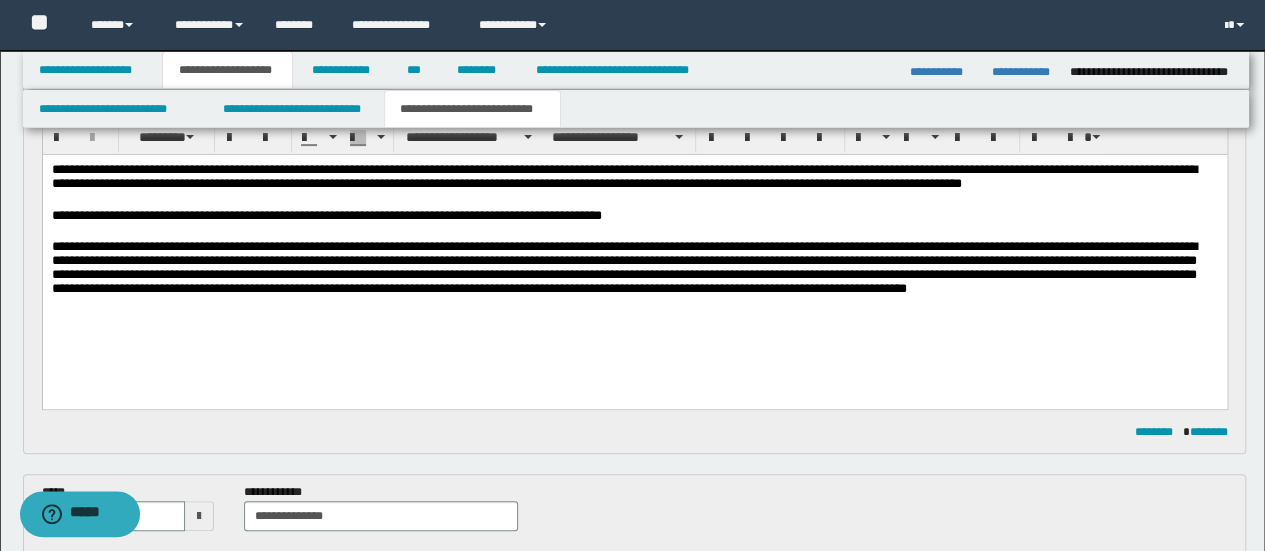 click on "**********" at bounding box center (634, 256) 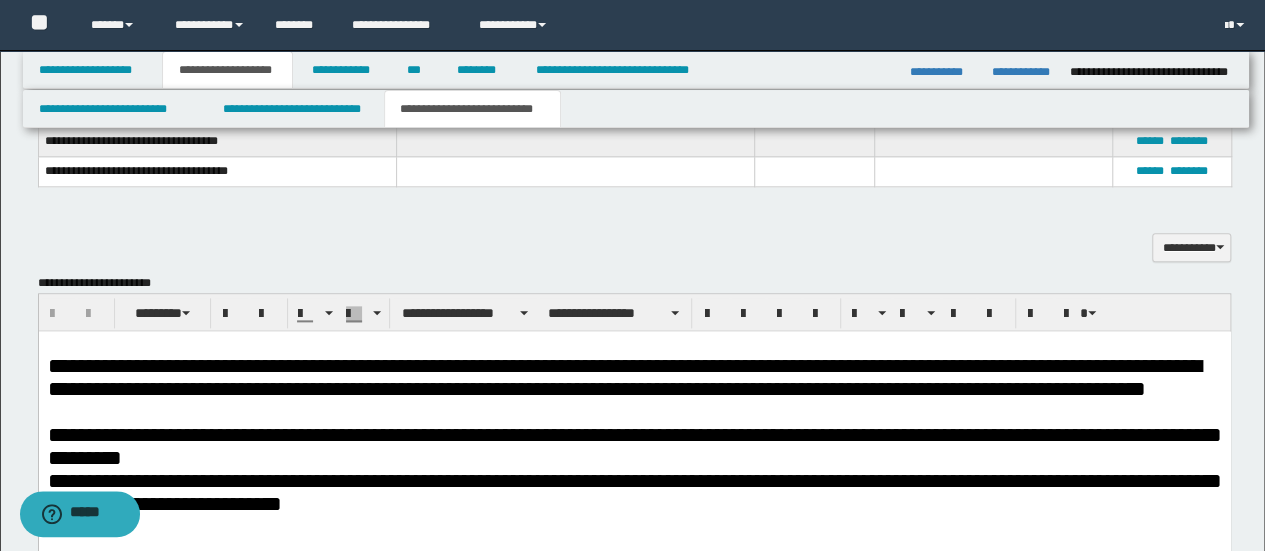 scroll, scrollTop: 1200, scrollLeft: 0, axis: vertical 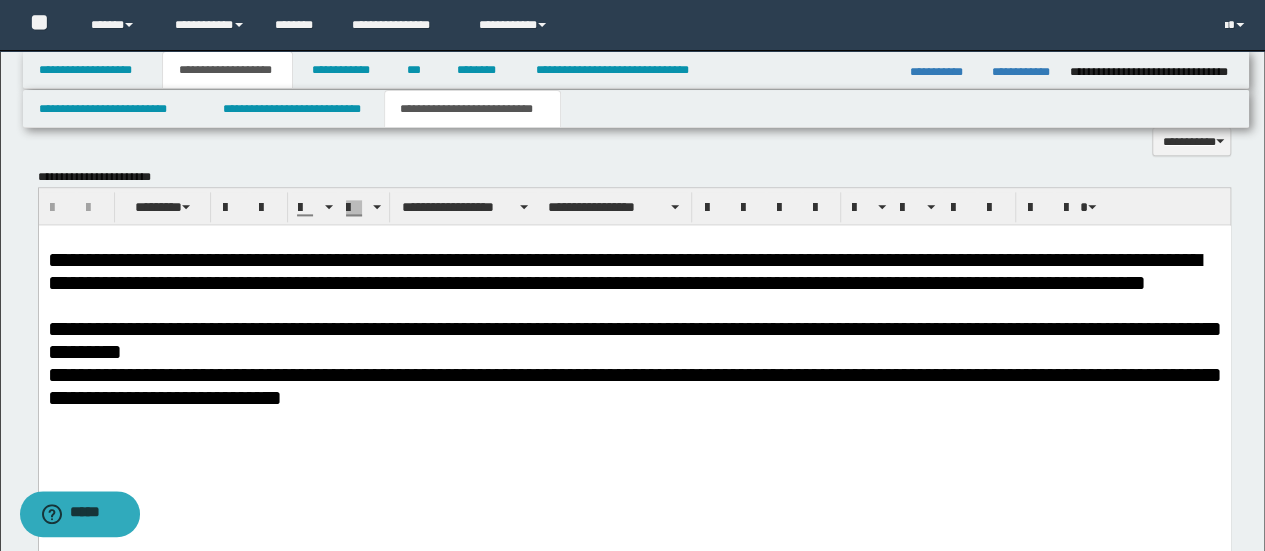 click at bounding box center (634, 304) 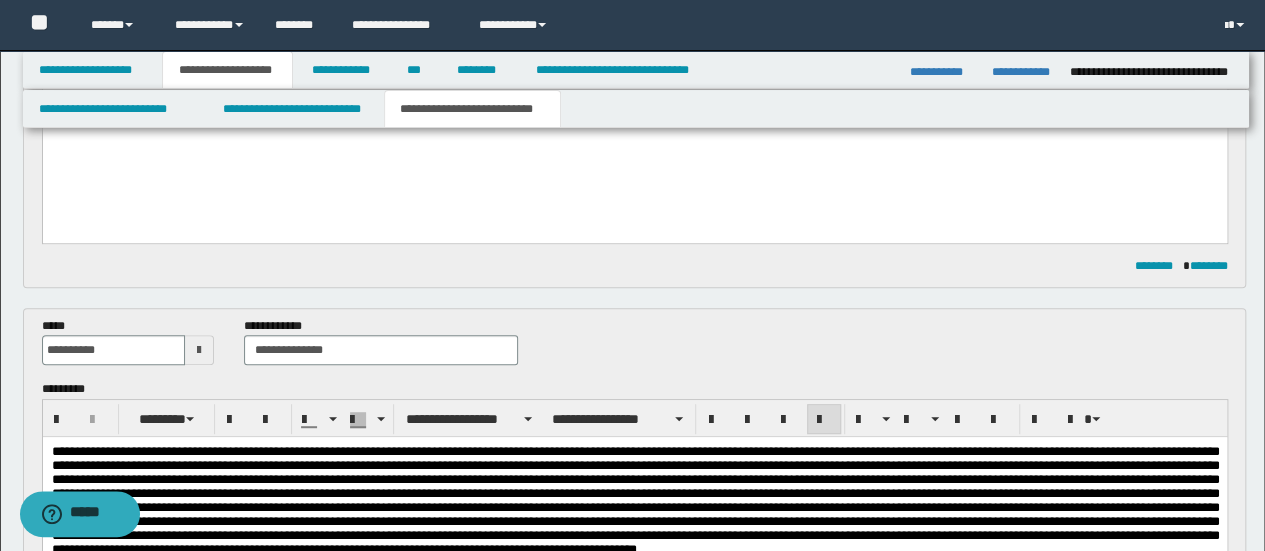 scroll, scrollTop: 200, scrollLeft: 0, axis: vertical 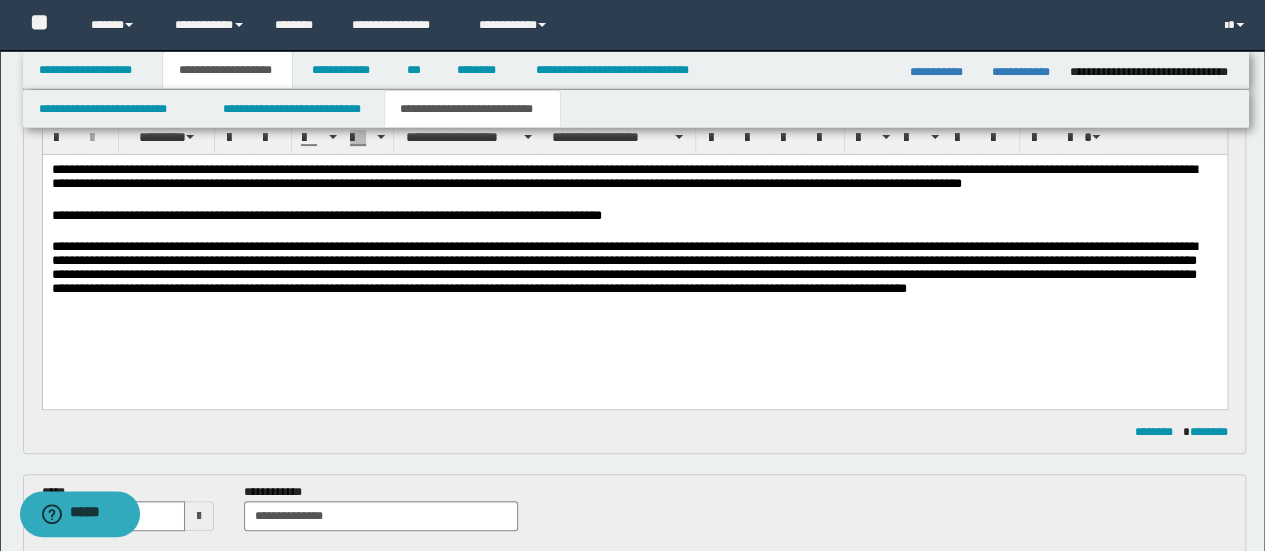 click on "**********" at bounding box center [634, 269] 